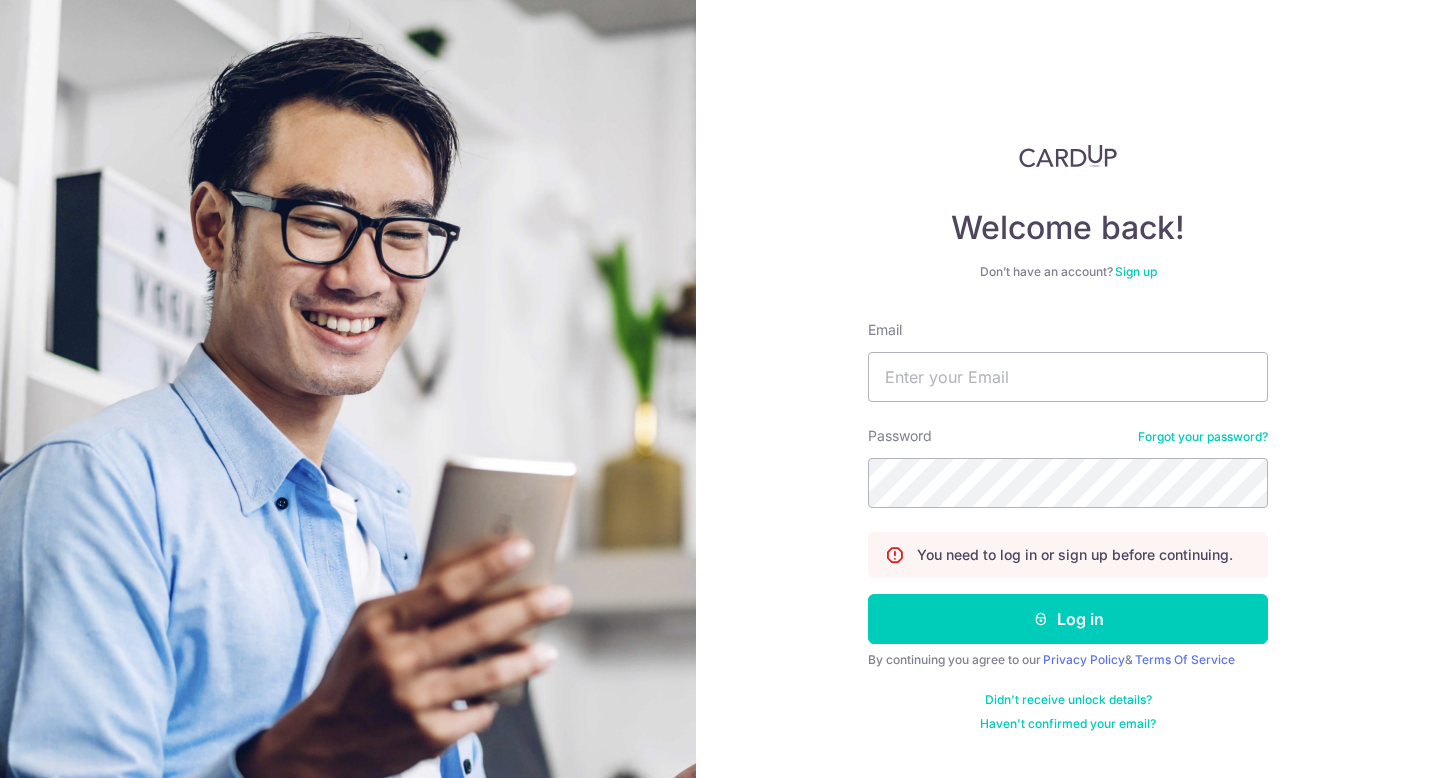scroll, scrollTop: 0, scrollLeft: 0, axis: both 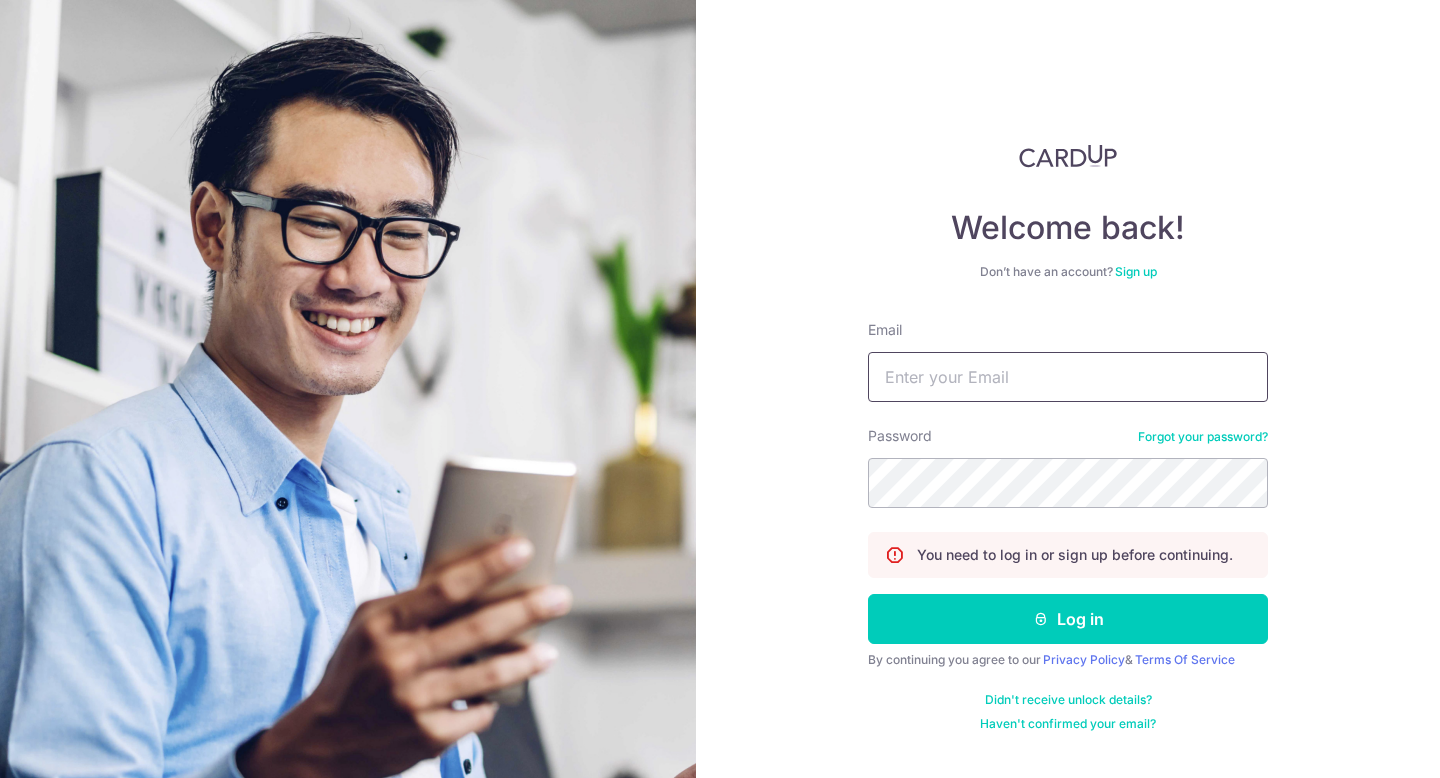 click on "Email" at bounding box center (1068, 377) 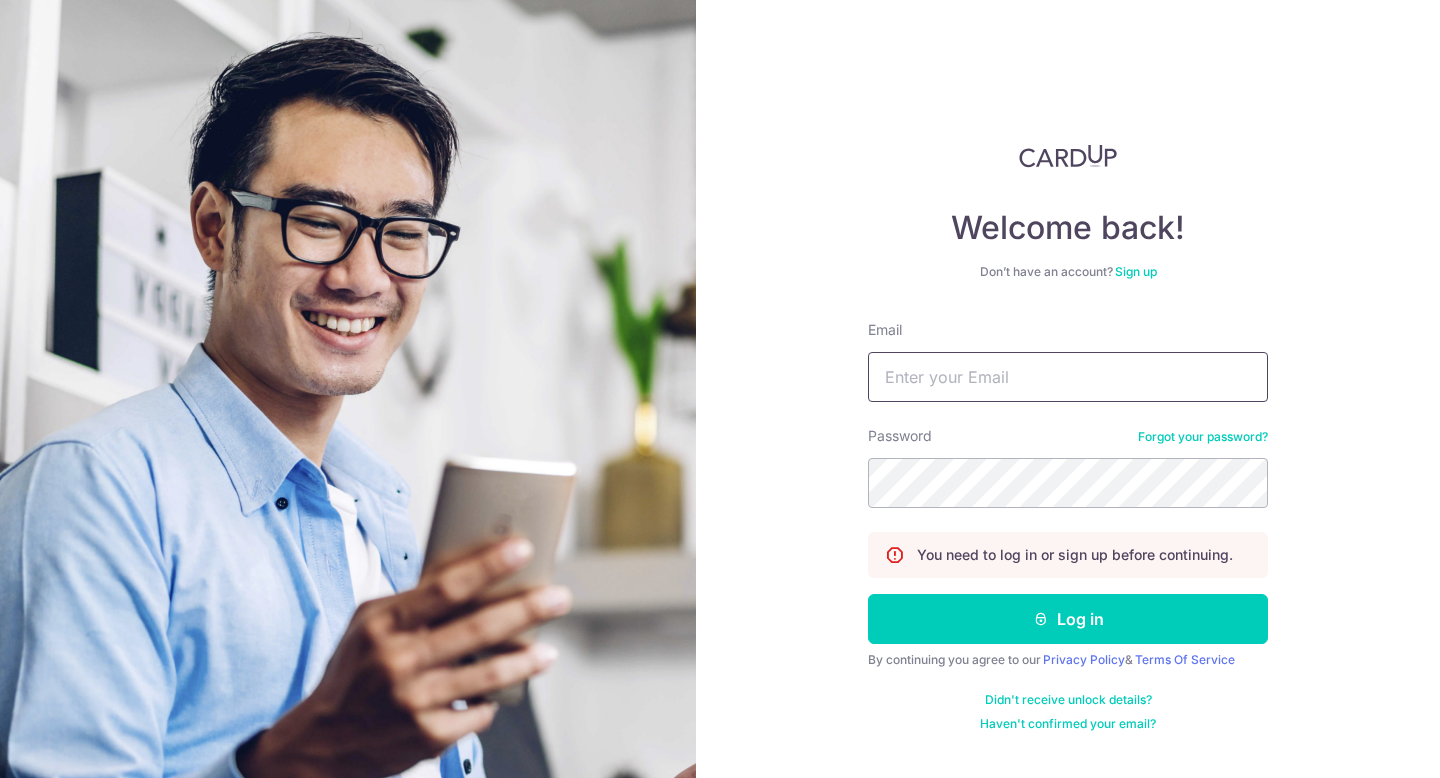 drag, startPoint x: 1092, startPoint y: 381, endPoint x: 874, endPoint y: 359, distance: 219.10728 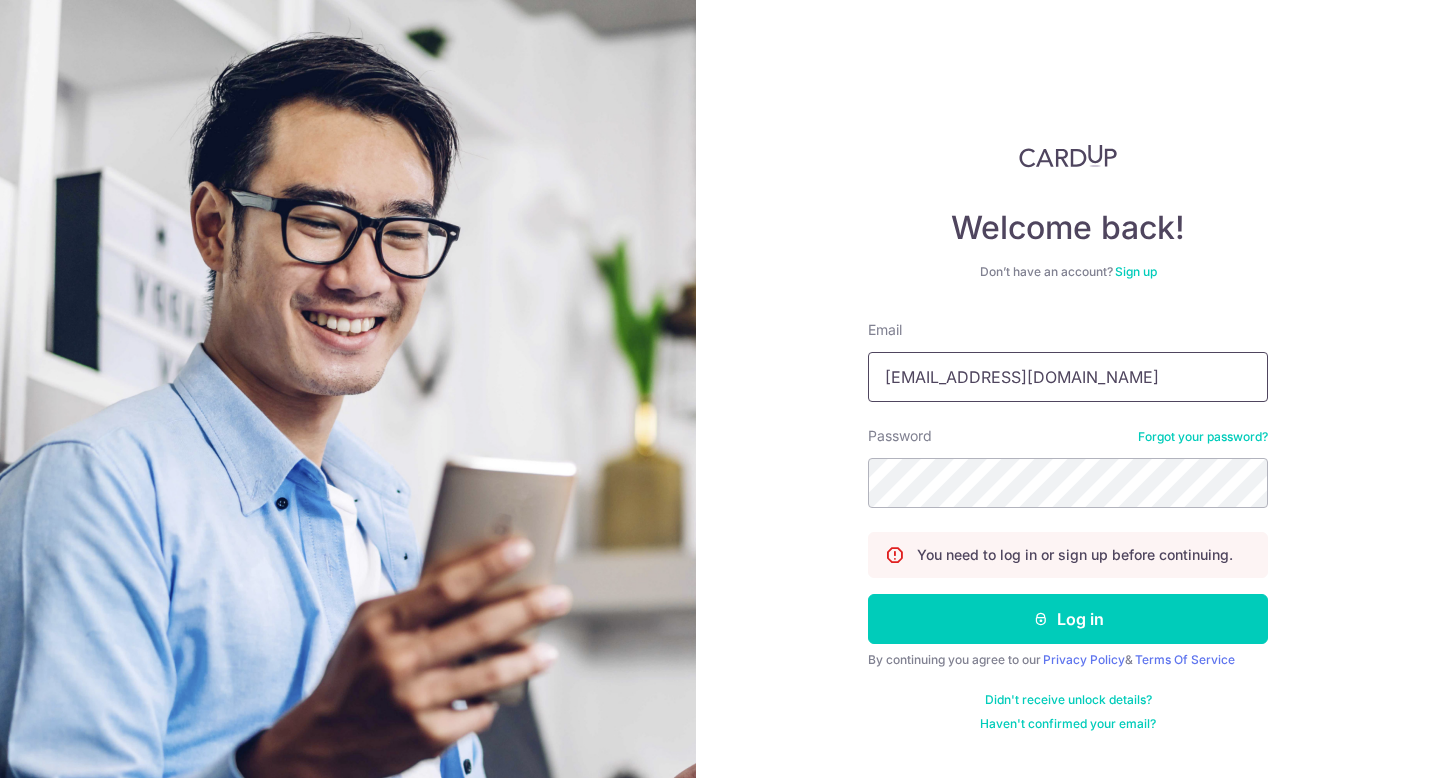 type on "bf51ur@gmail.com" 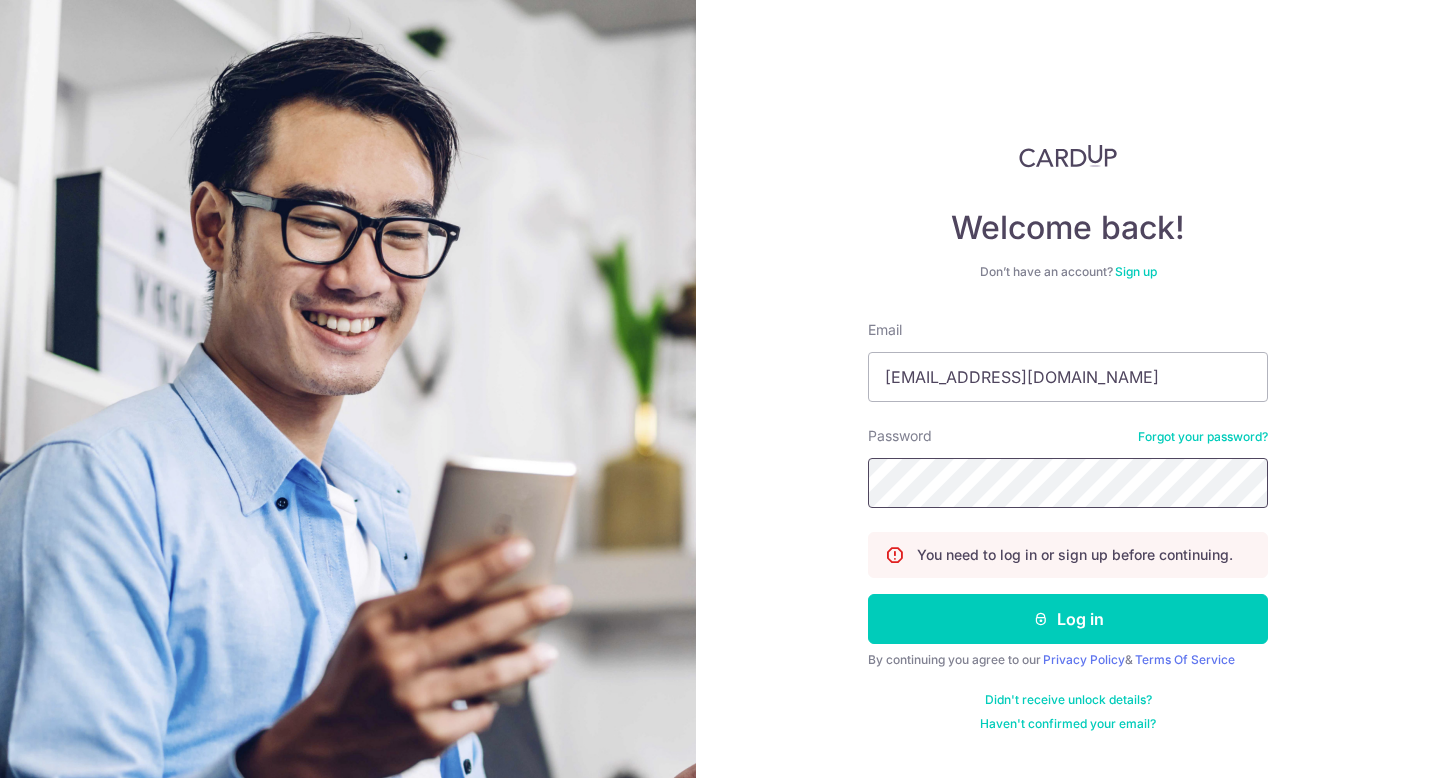 click on "Log in" at bounding box center (1068, 619) 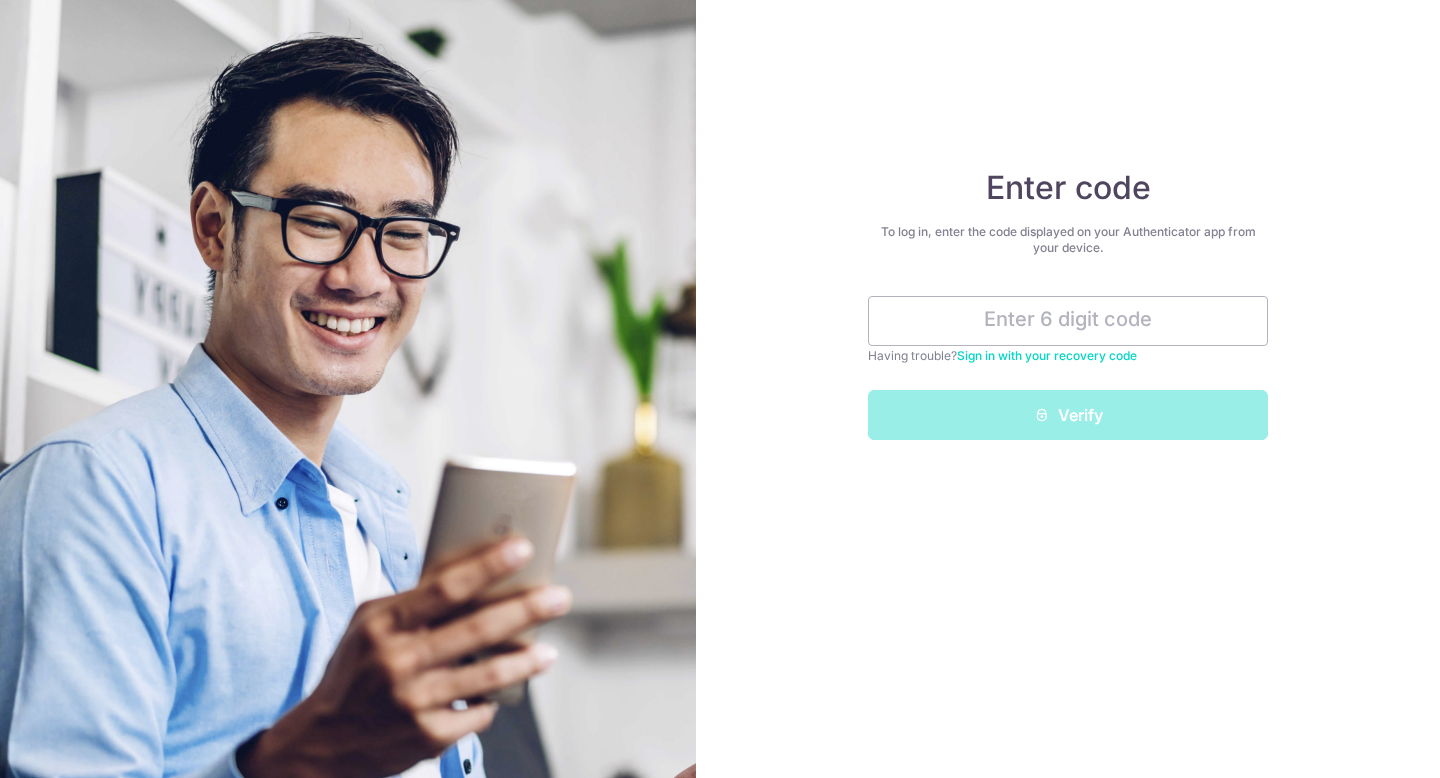 scroll, scrollTop: 0, scrollLeft: 0, axis: both 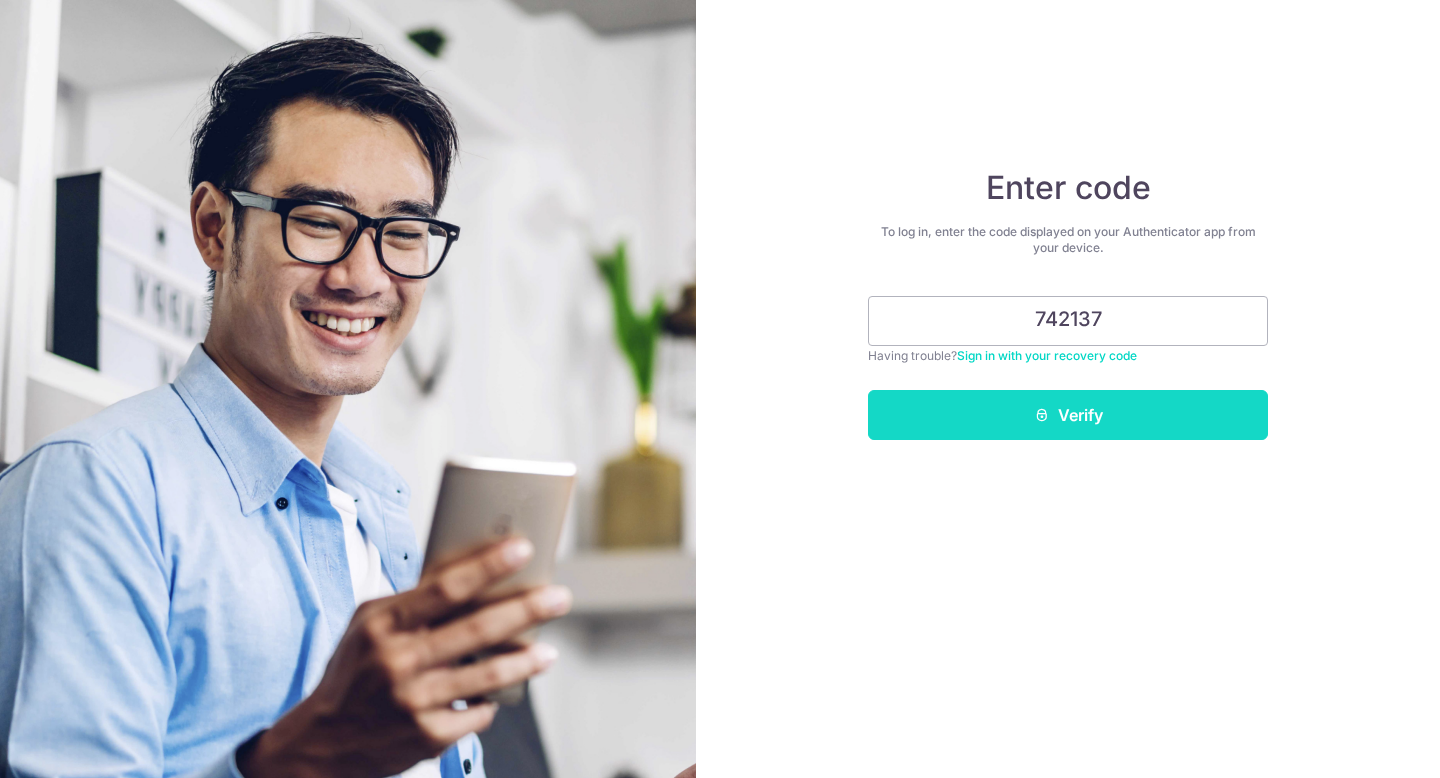 type on "742137" 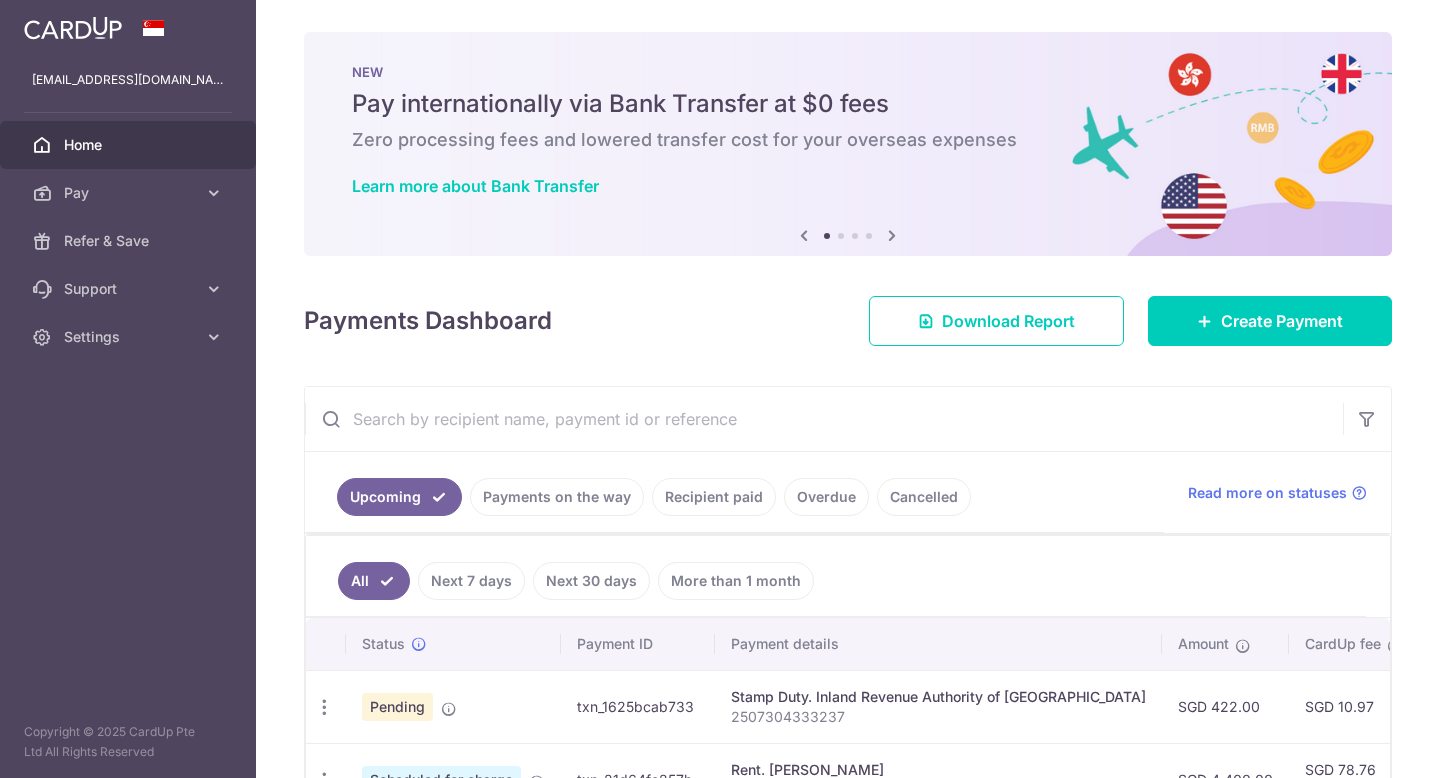 scroll, scrollTop: 0, scrollLeft: 0, axis: both 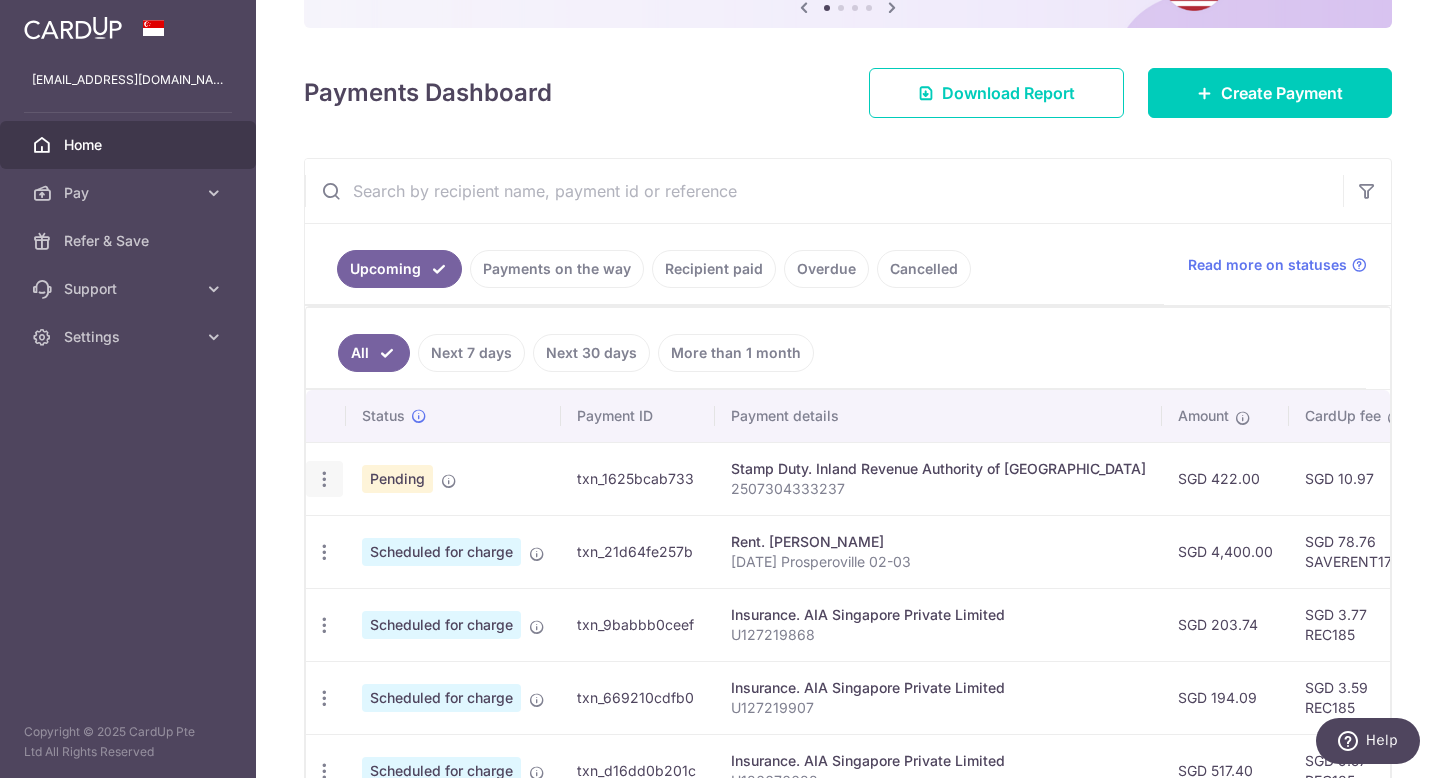 click at bounding box center [324, 479] 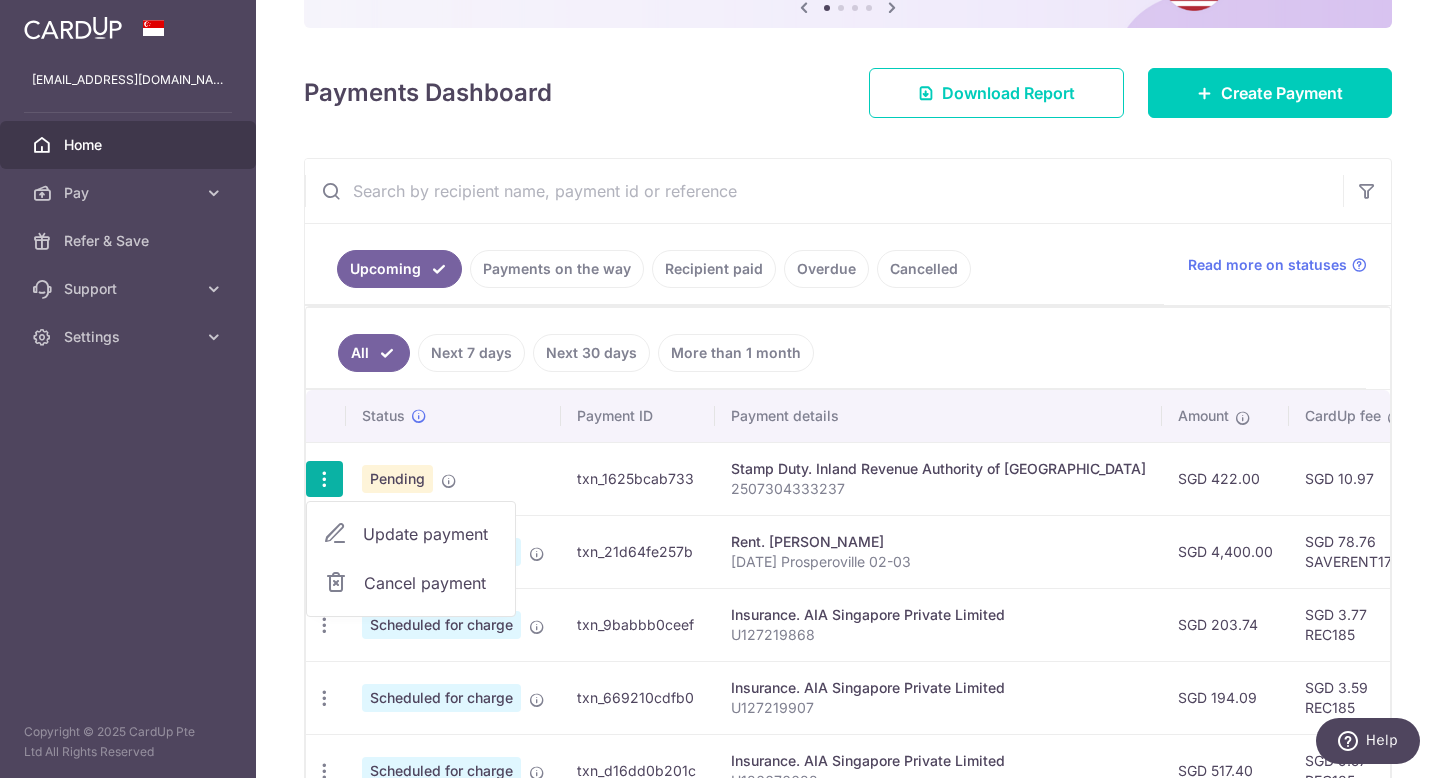 click on "bf51ur@gmail.com
Home
Pay
Payments
Recipients
Cards
Refer & Save
Support
FAQ
Contact Us
Settings
Account
Logout
Copyright © 2025 CardUp Pte Ltd All Rights Reserved" at bounding box center (128, 389) 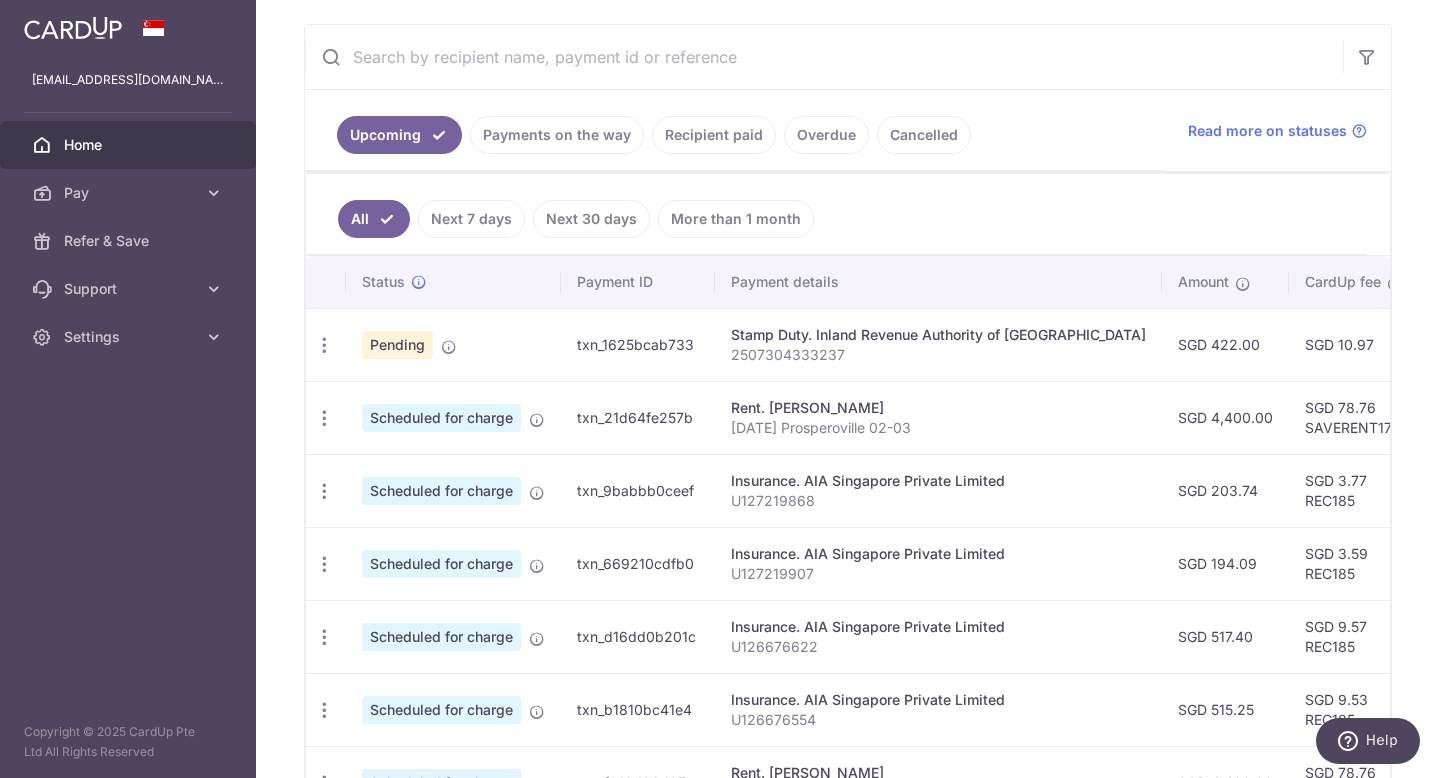 scroll, scrollTop: 367, scrollLeft: 0, axis: vertical 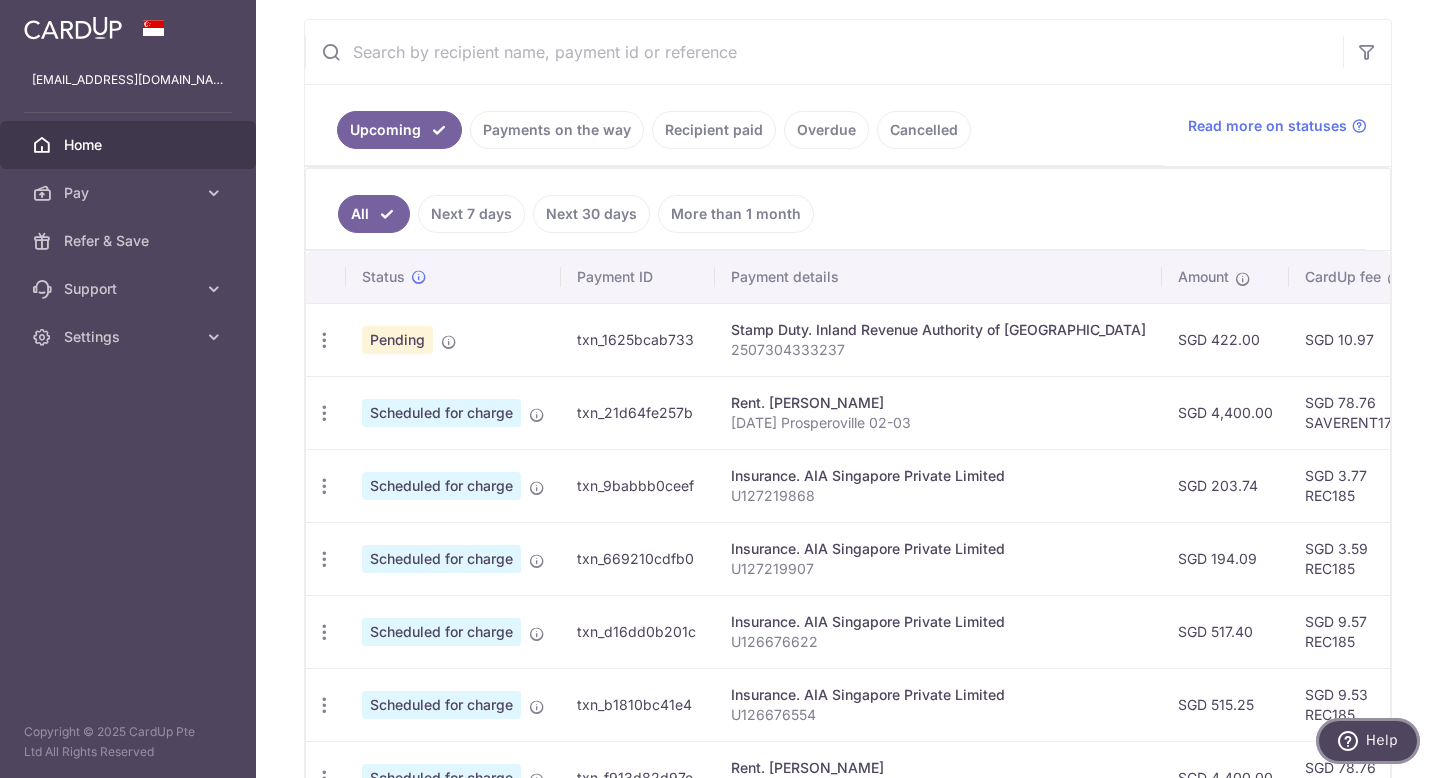 click on "Help" at bounding box center (1382, 740) 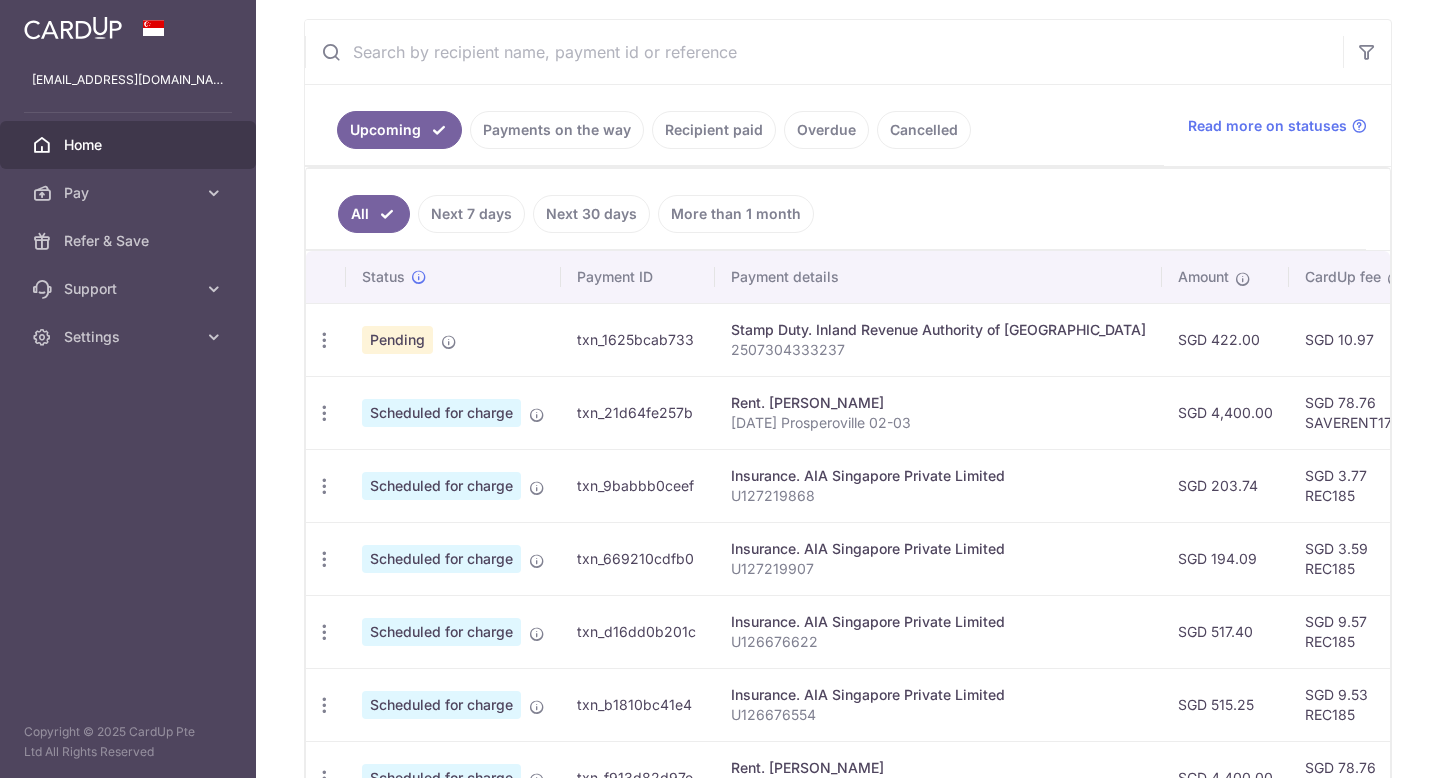 scroll, scrollTop: 0, scrollLeft: 0, axis: both 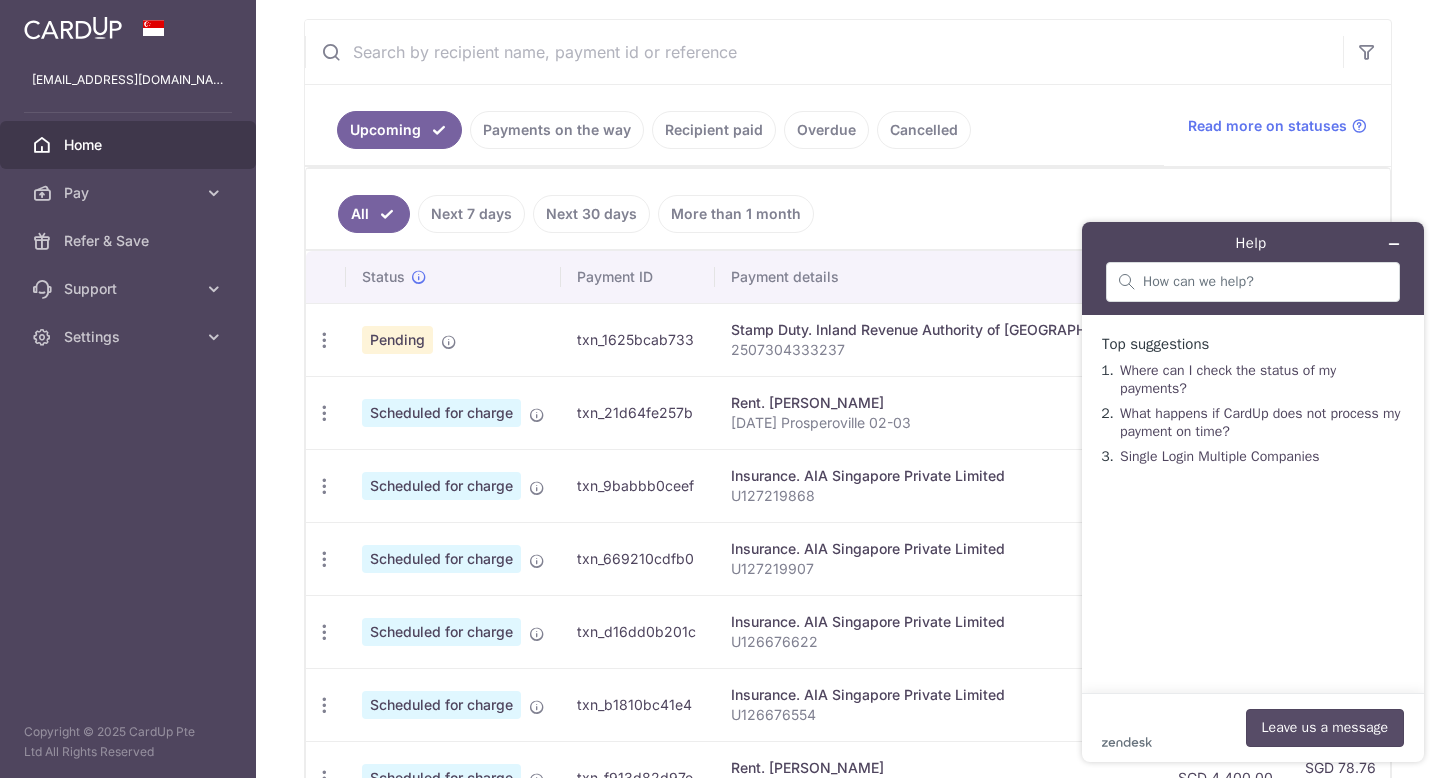 click on "Leave us a message" at bounding box center (1325, 728) 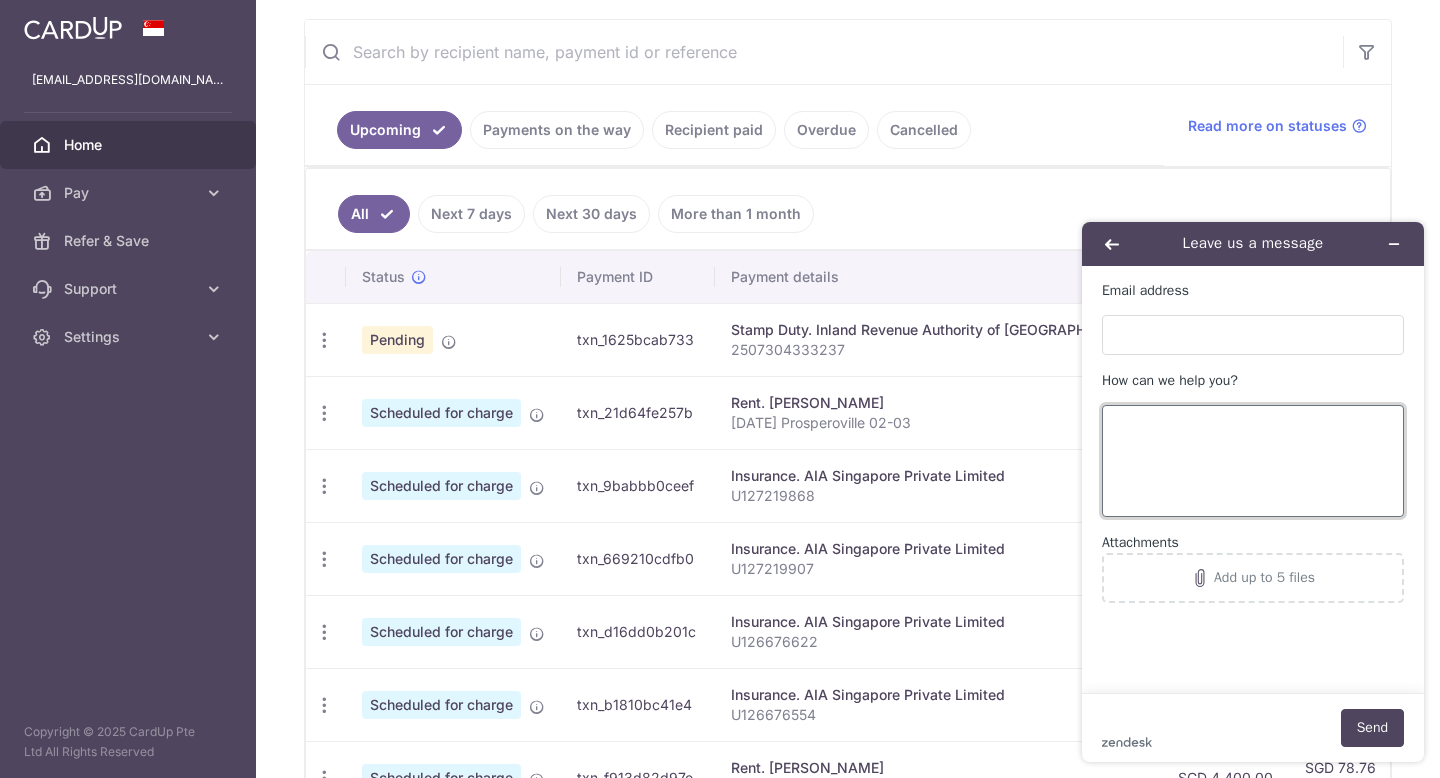 click on "How can we help you?" at bounding box center [1253, 461] 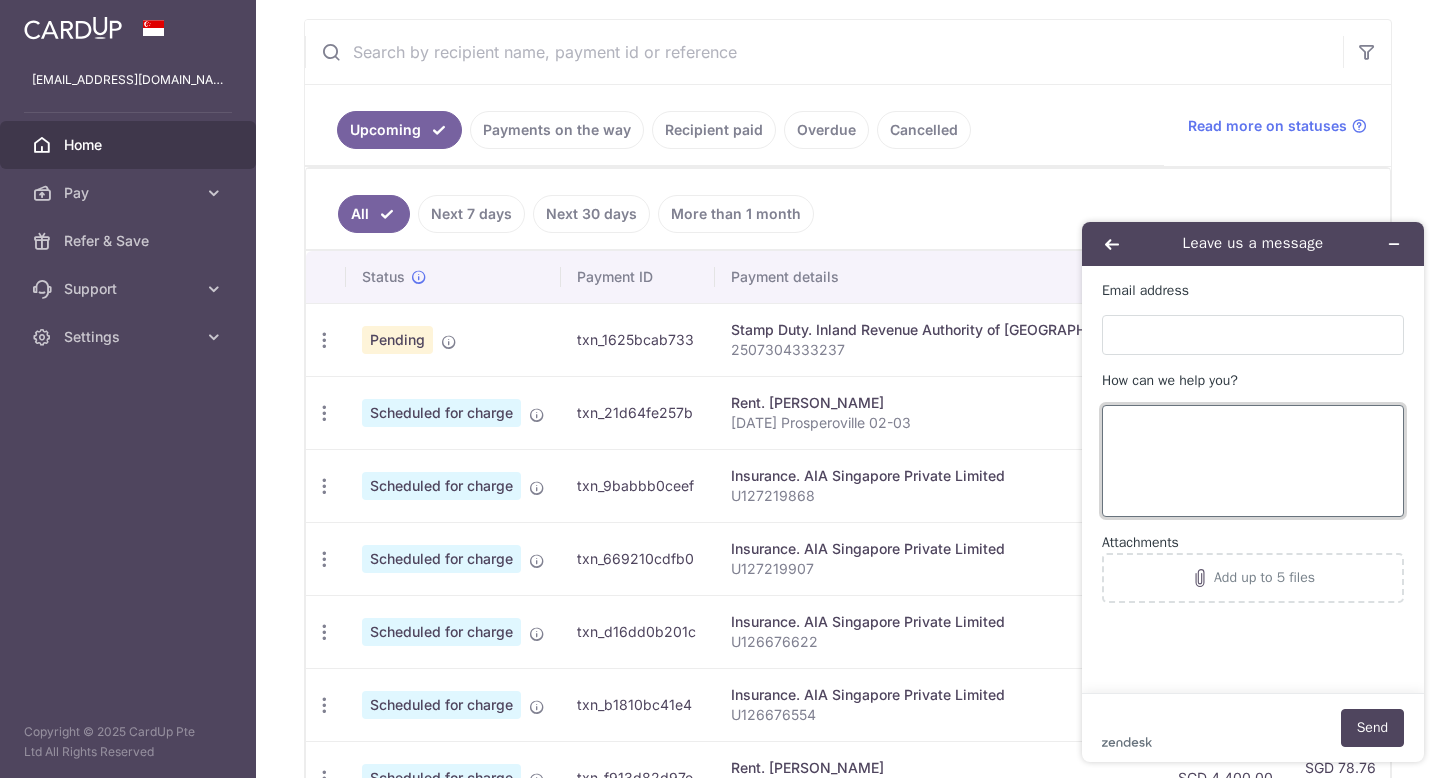 type on "H" 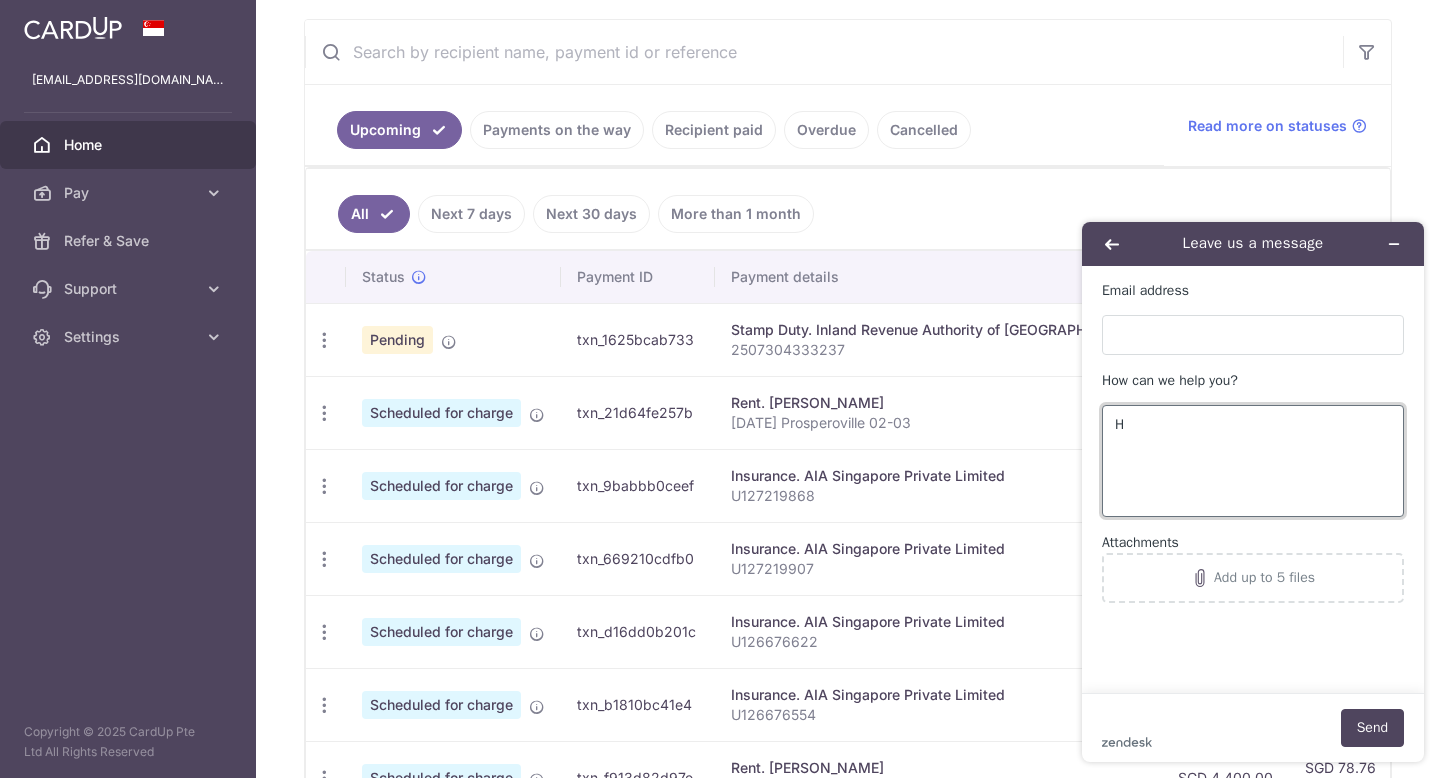 type 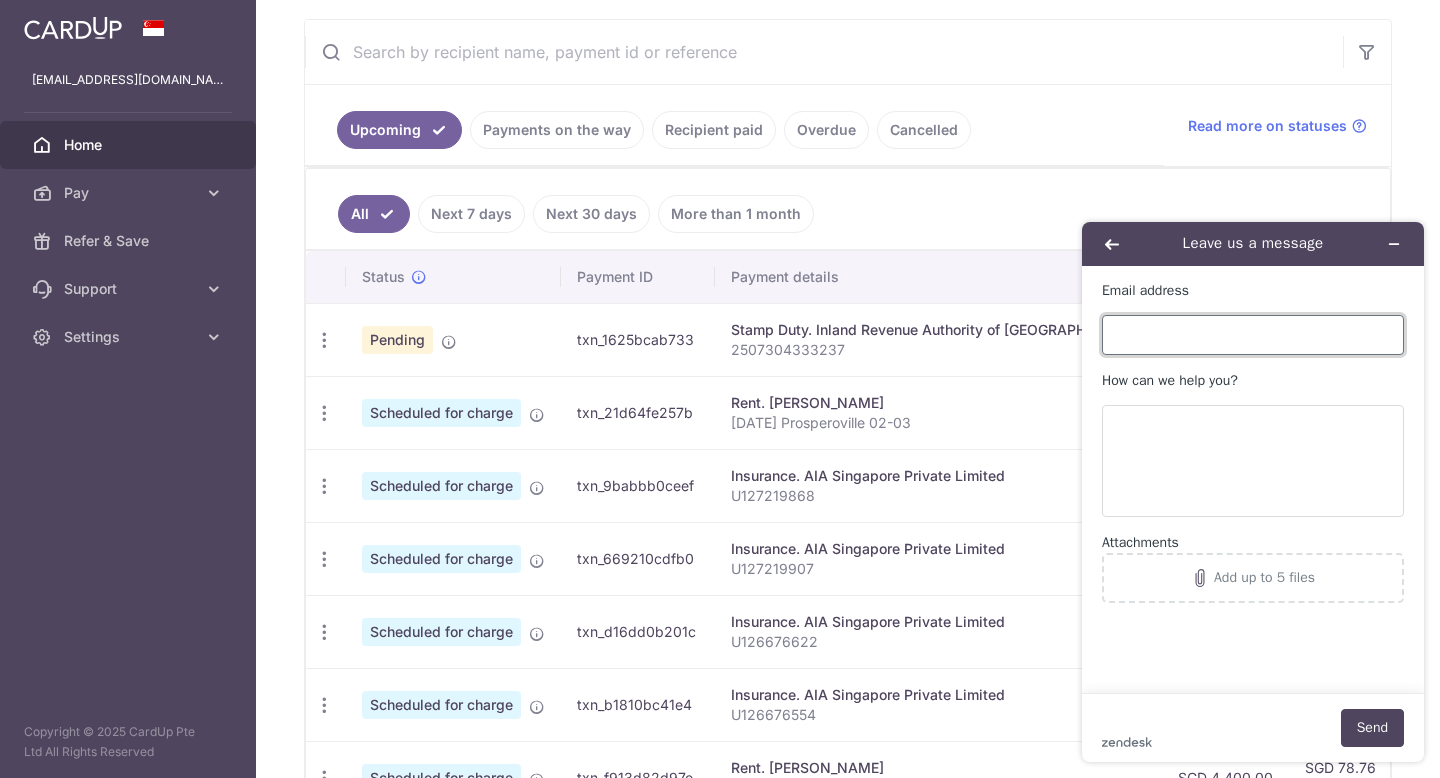 click on "Email address" at bounding box center [1253, 335] 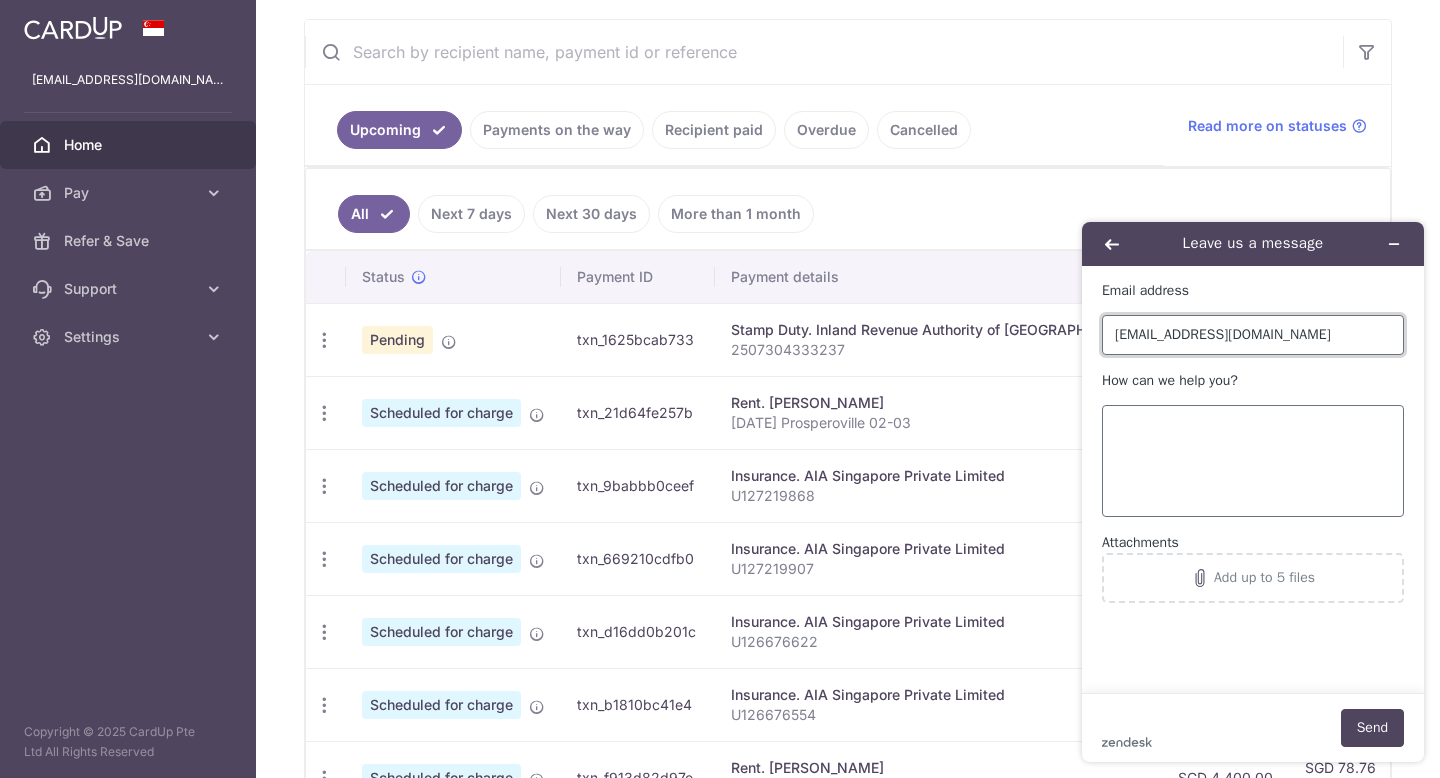 type on "[EMAIL_ADDRESS][DOMAIN_NAME]" 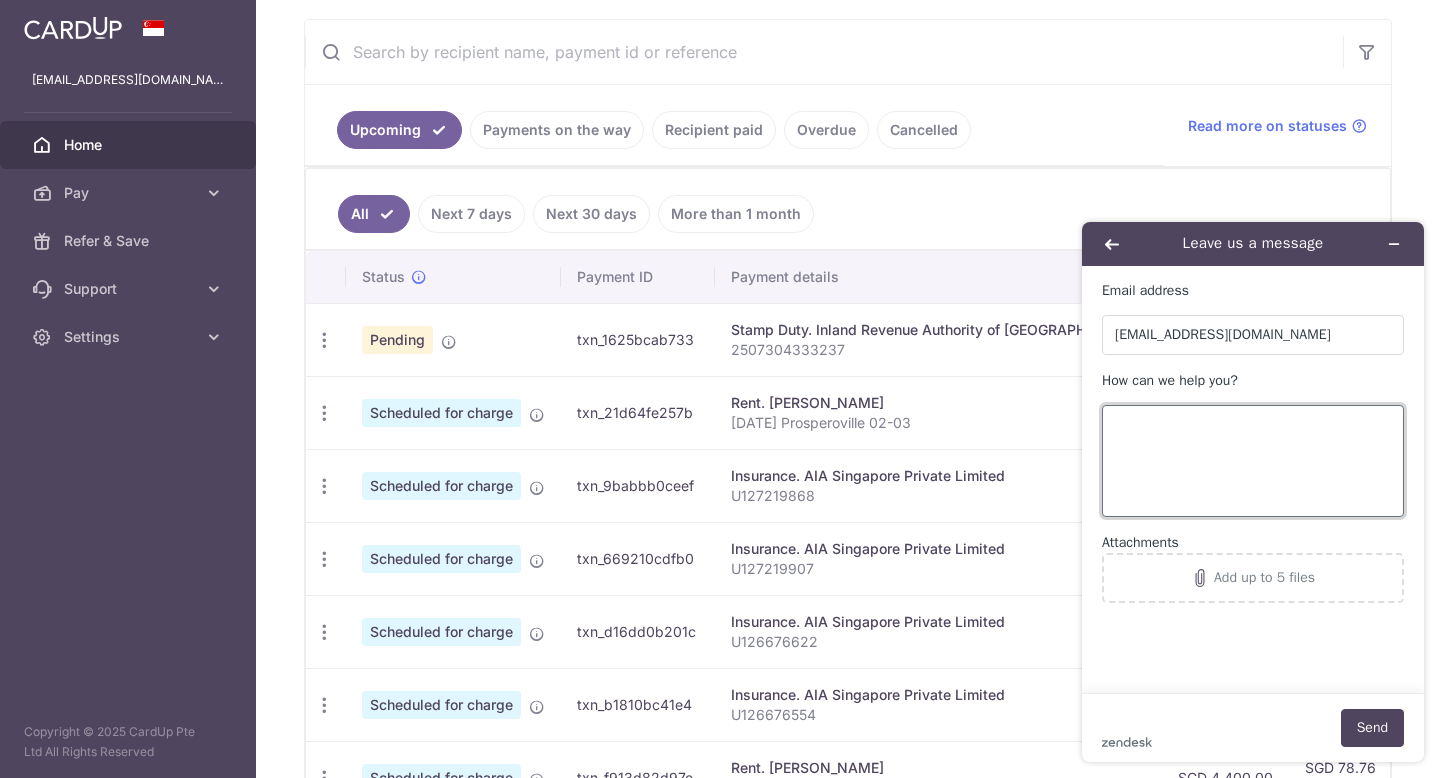 click on "How can we help you?" at bounding box center [1253, 461] 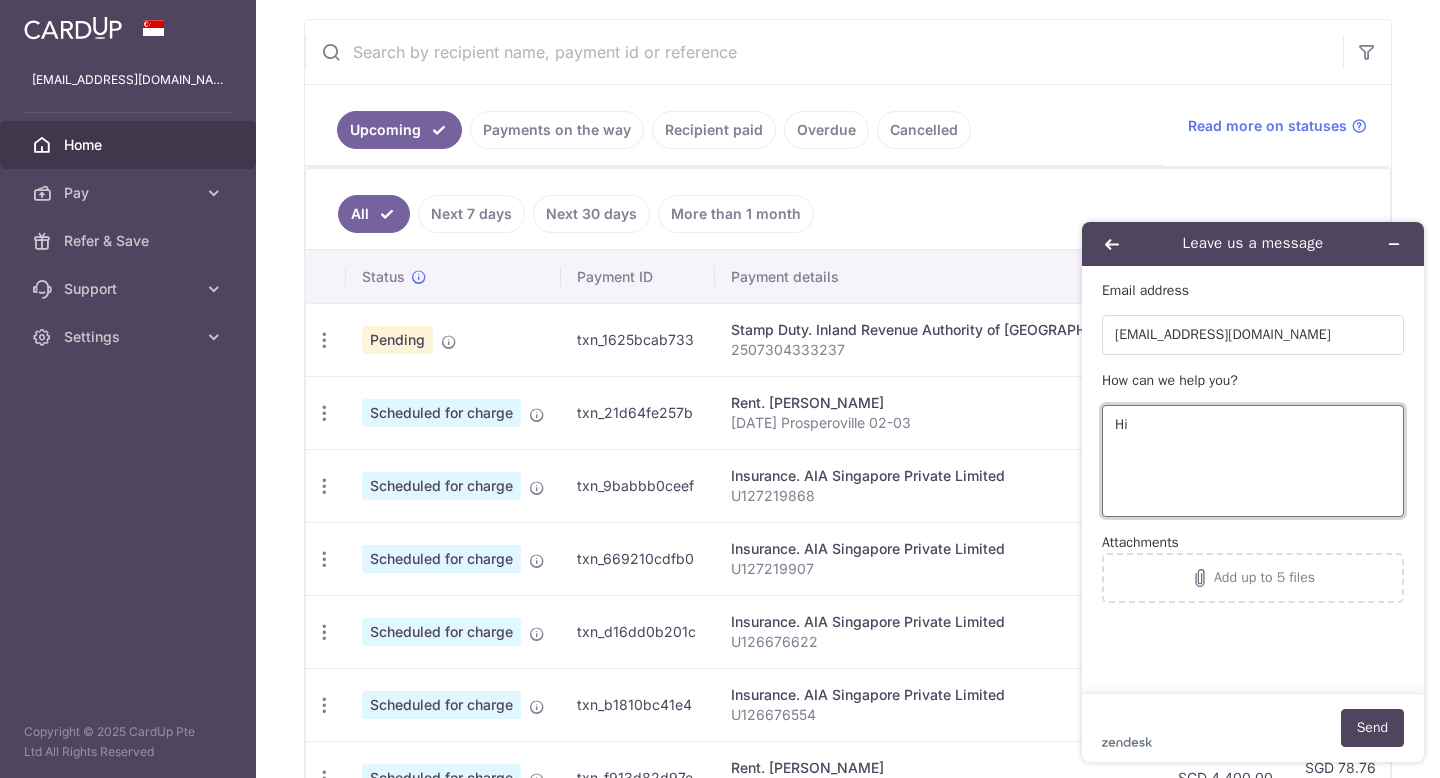 type on "H" 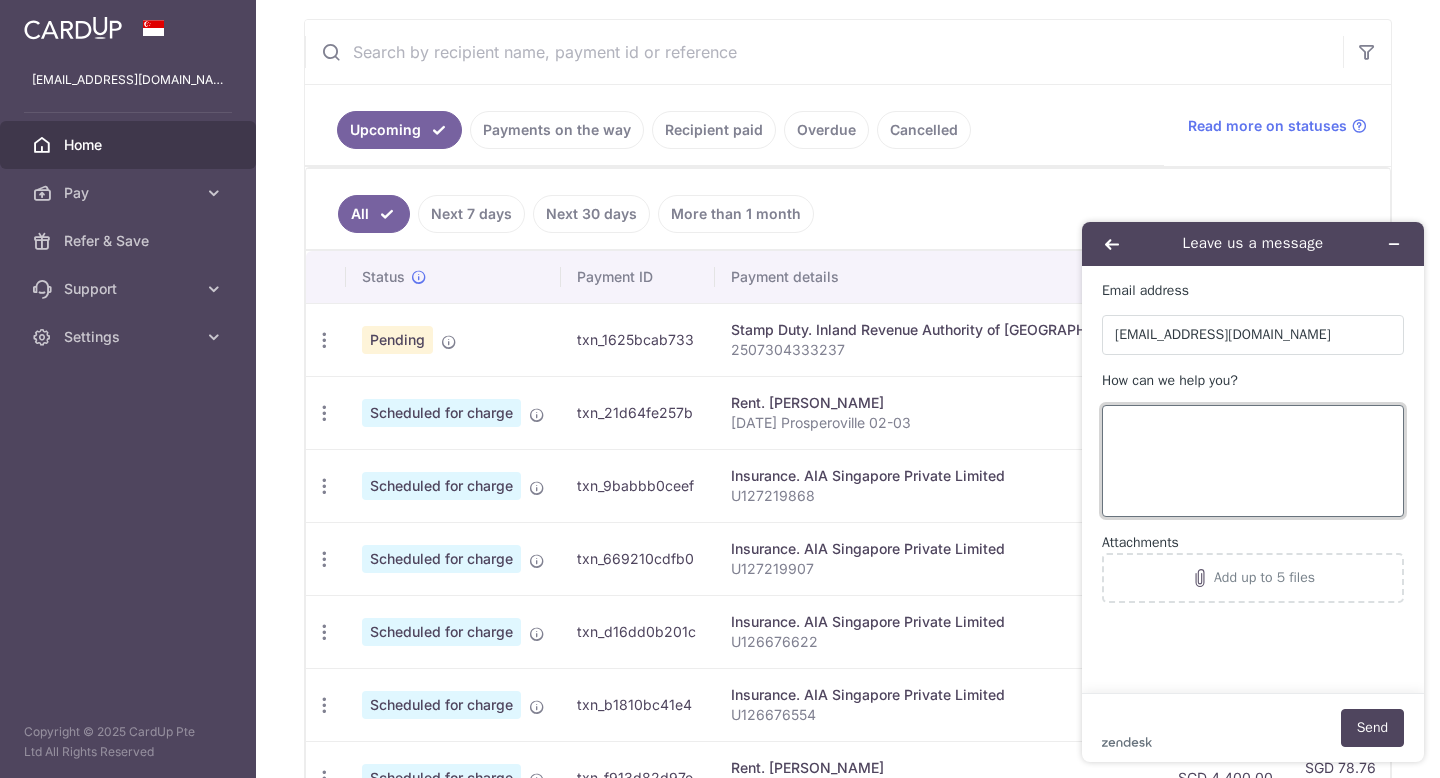 paste on "Hi my tax payment setup is yet to be confirmed. Status “pending”. Kindly assist" 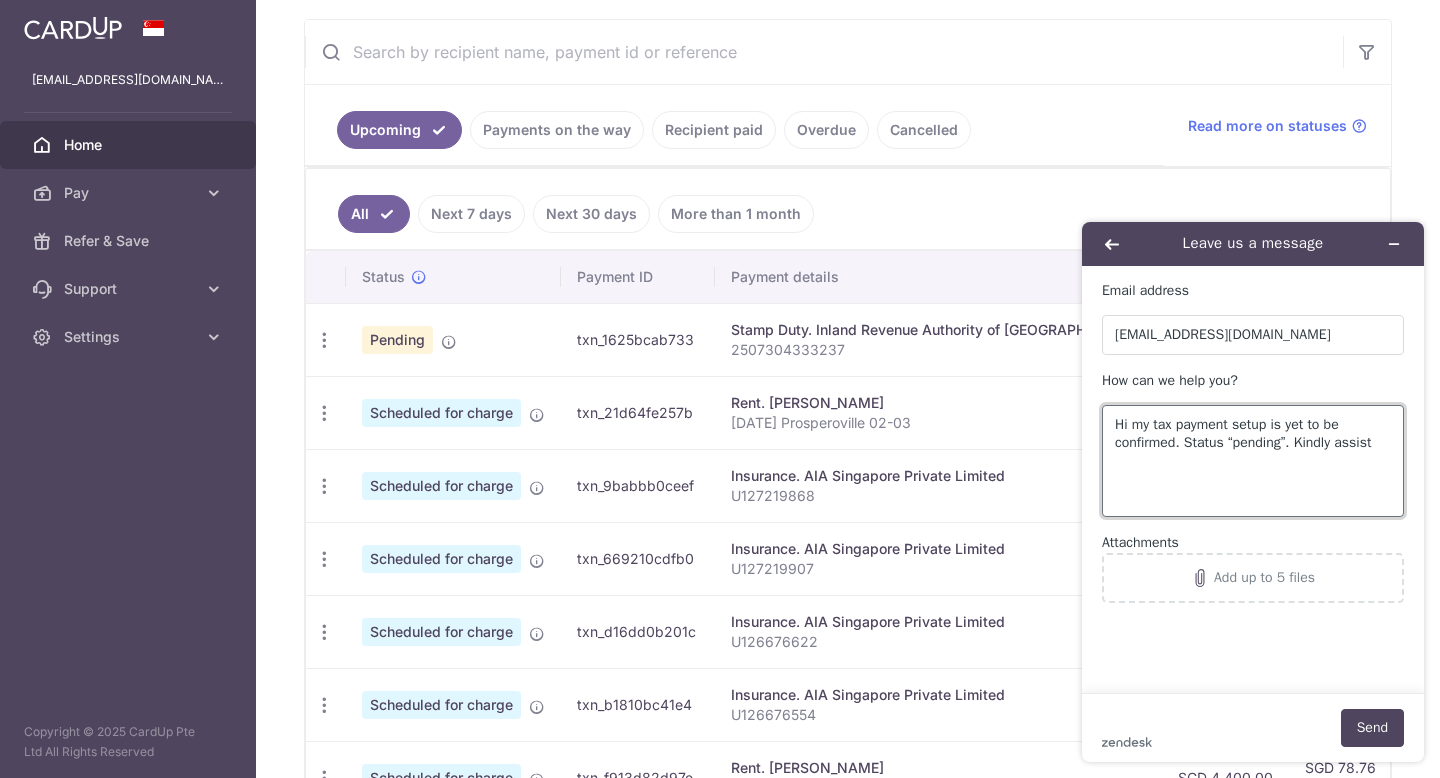 click on "Hi my tax payment setup is yet to be confirmed. Status “pending”. Kindly assist" at bounding box center [1253, 461] 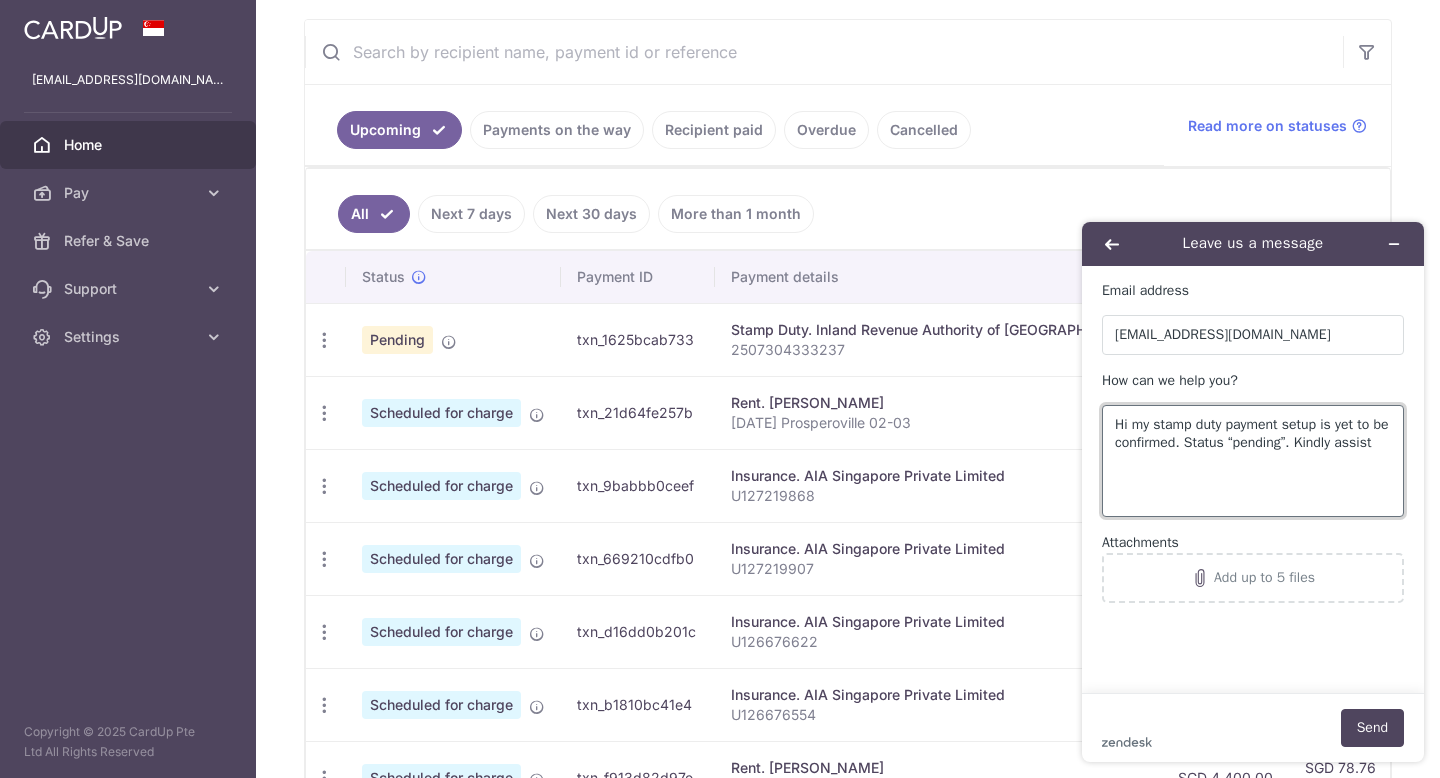 click on "Hi my stamp duty payment setup is yet to be confirmed. Status “pending”. Kindly assist" at bounding box center [1253, 461] 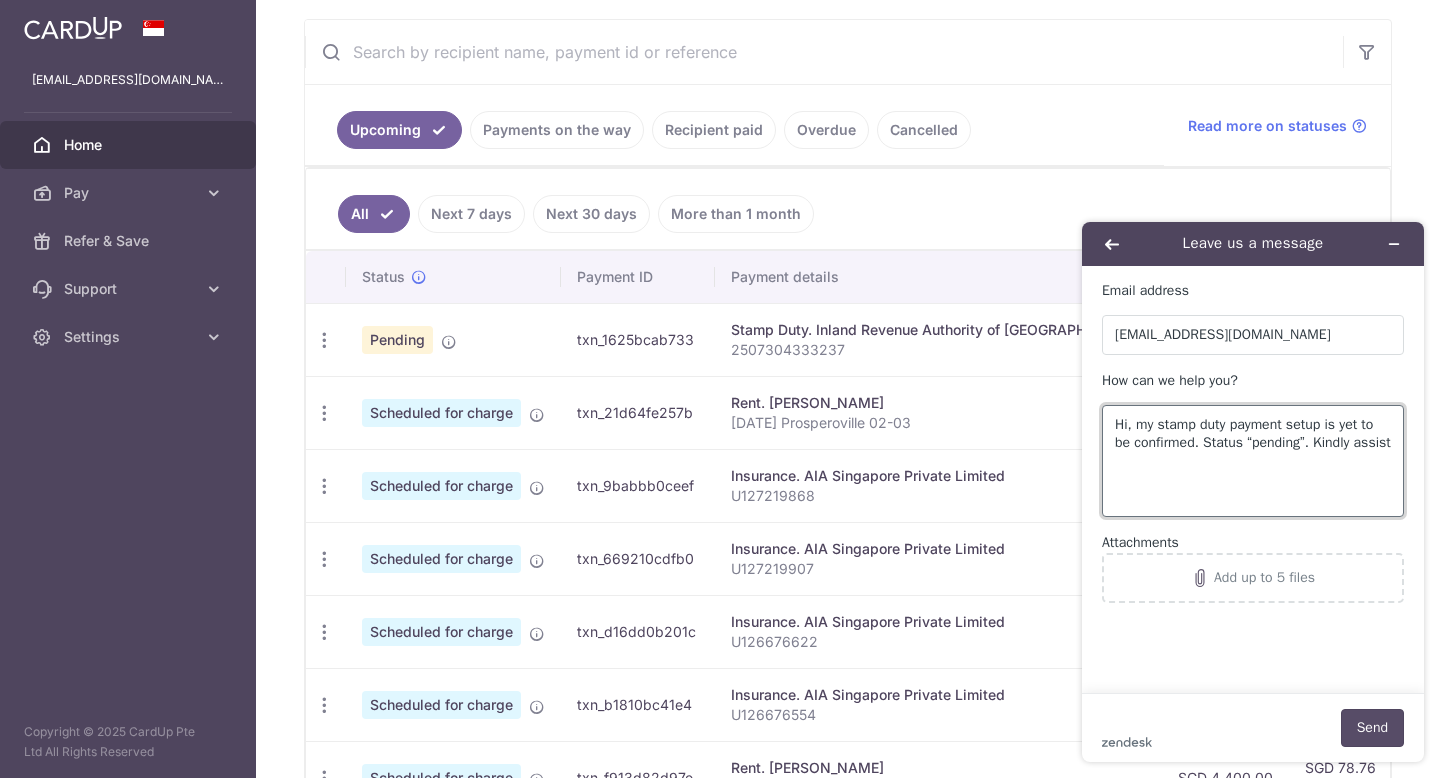 type on "Hi, my stamp duty payment setup is yet to be confirmed. Status “pending”. Kindly assist" 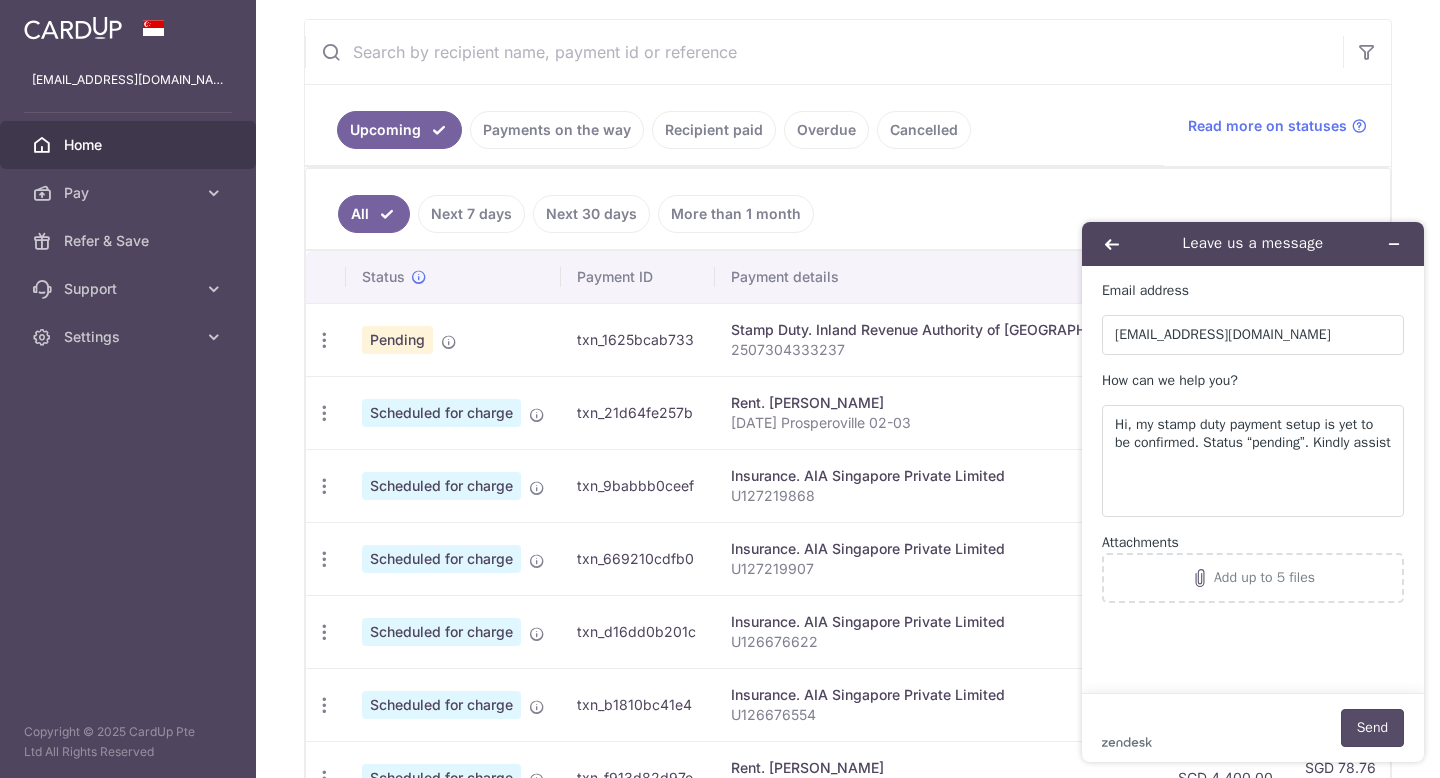 click on "Send" at bounding box center [1372, 728] 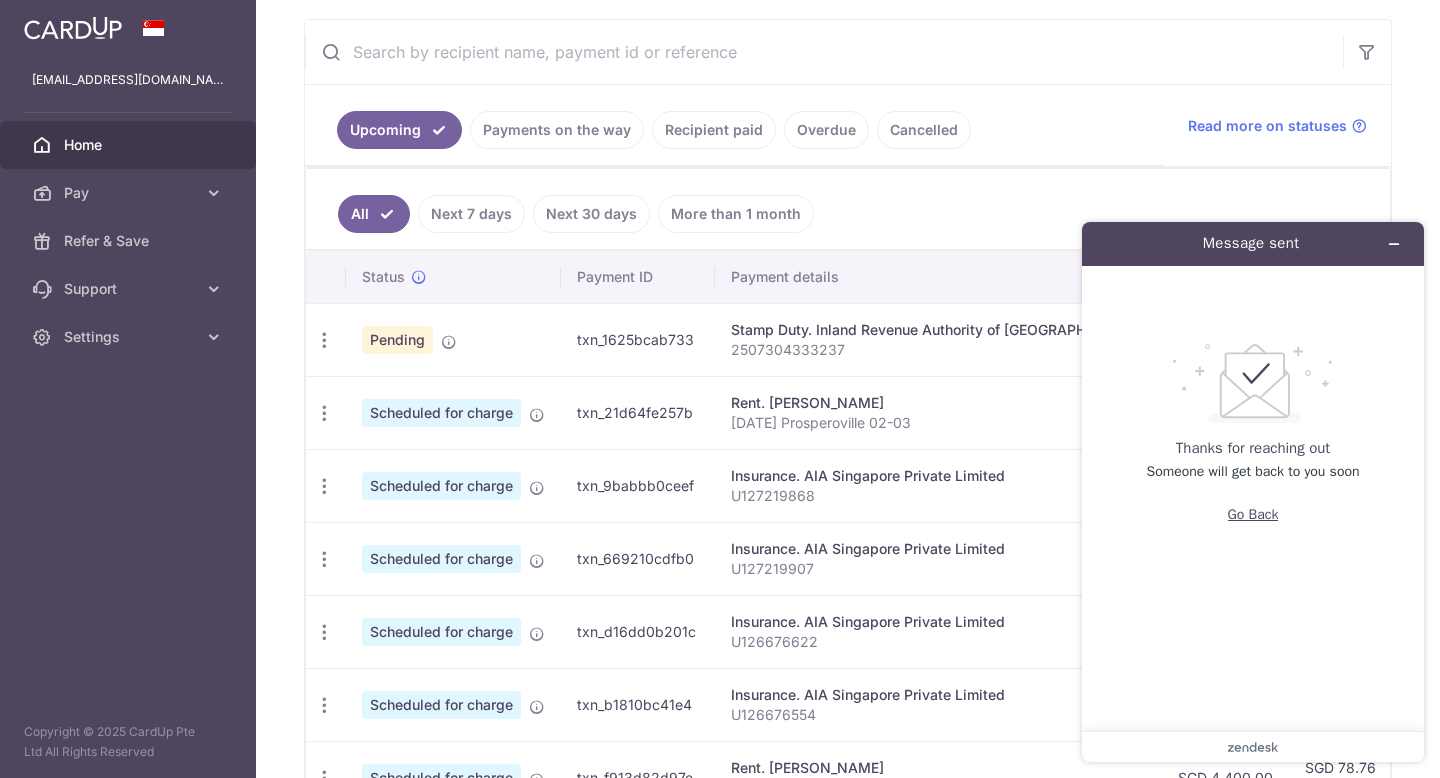 click on "Go Back" at bounding box center (1253, 515) 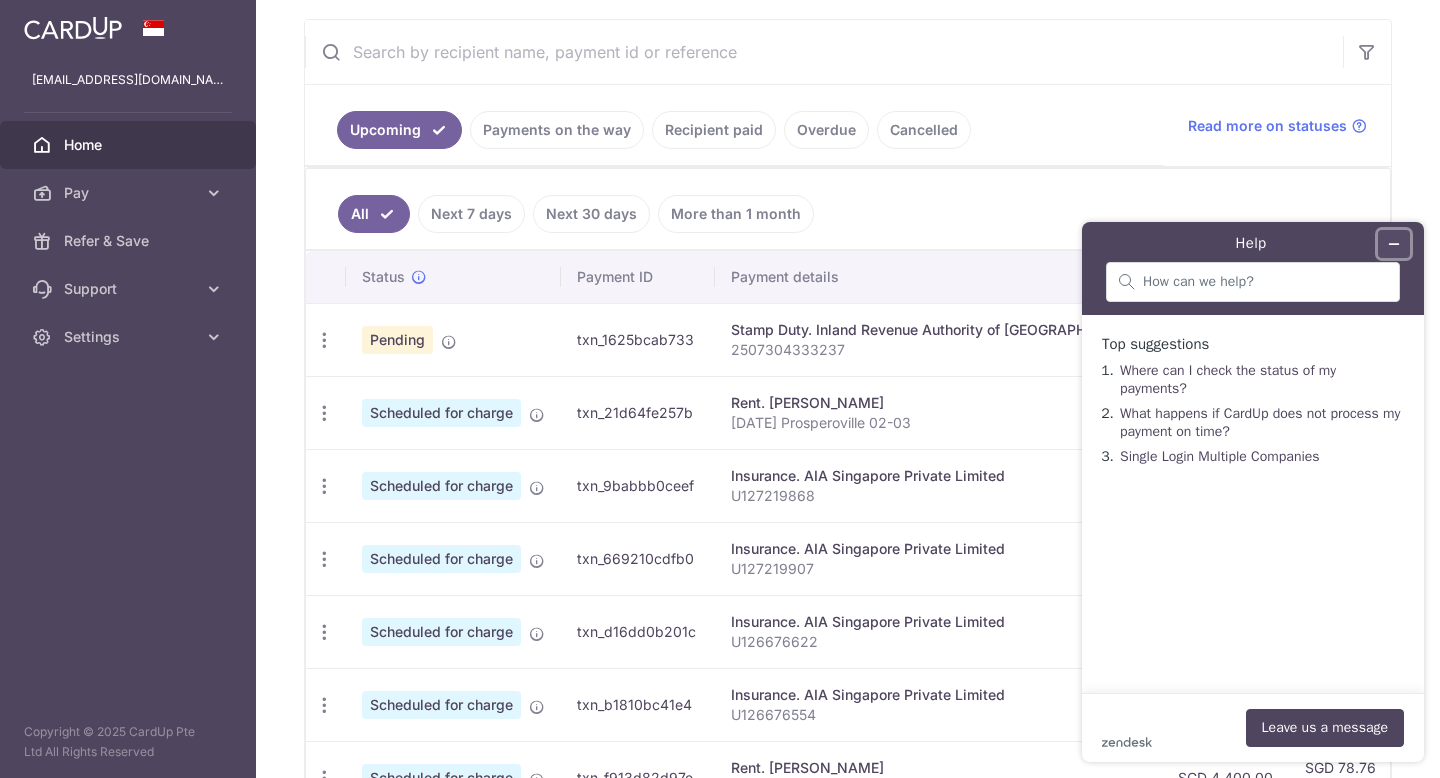 click 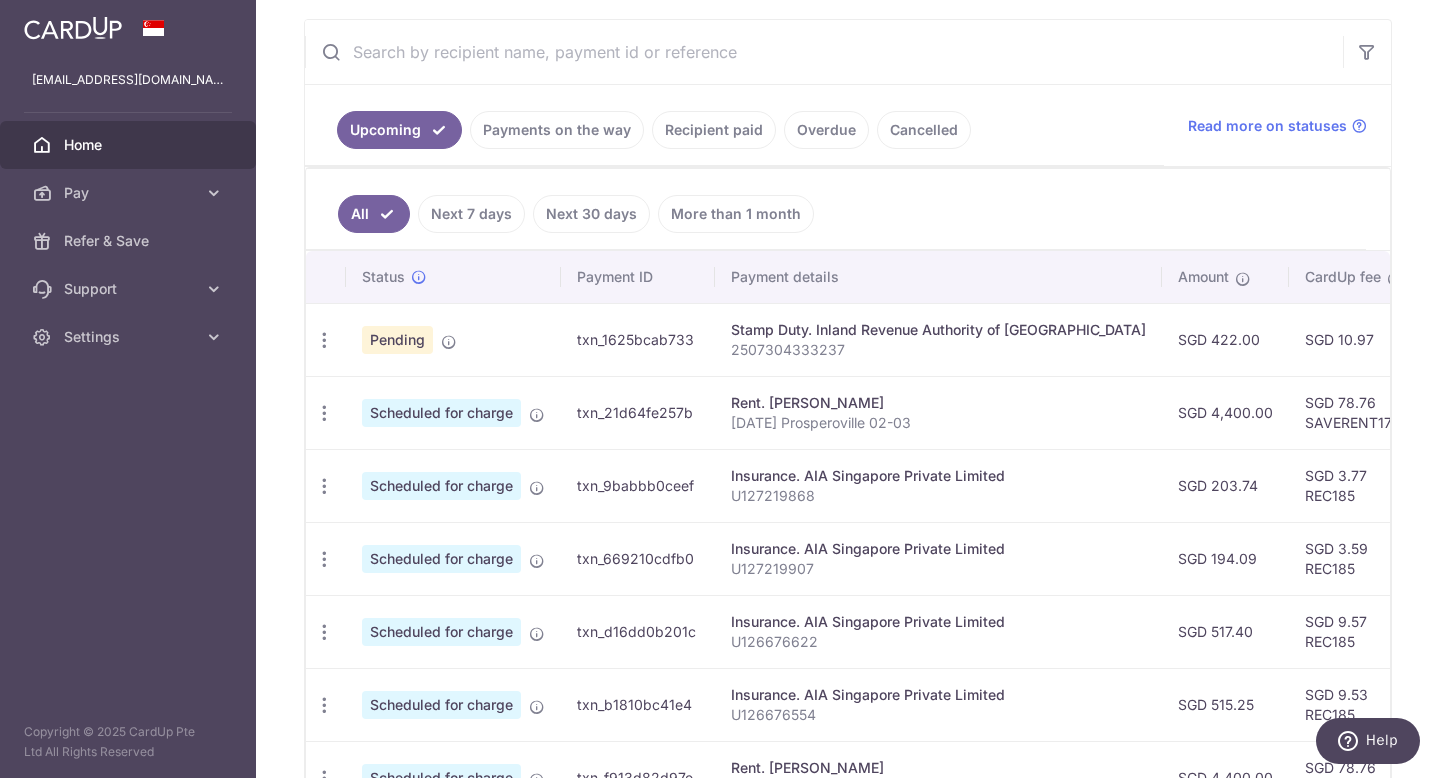 drag, startPoint x: 580, startPoint y: 343, endPoint x: 686, endPoint y: 342, distance: 106.004715 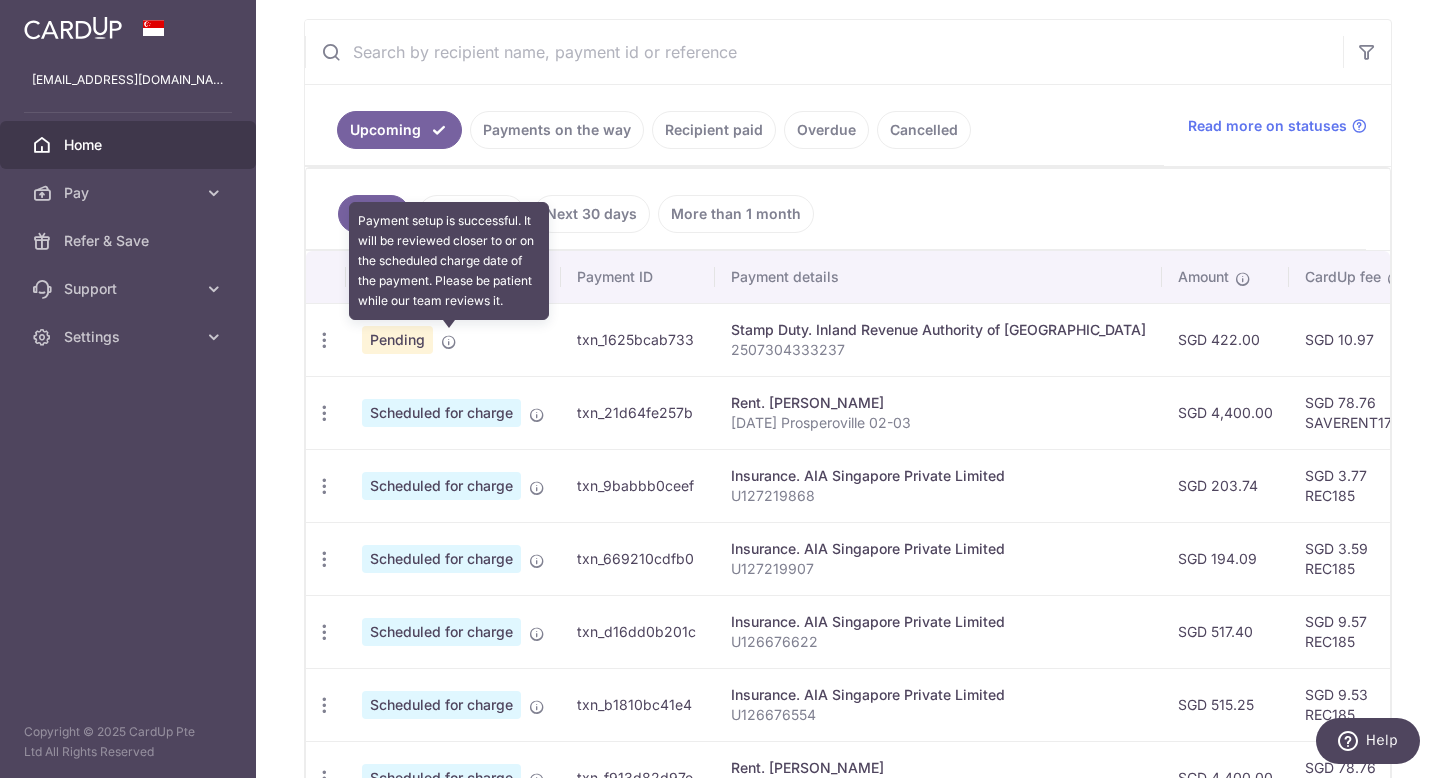 click at bounding box center (449, 342) 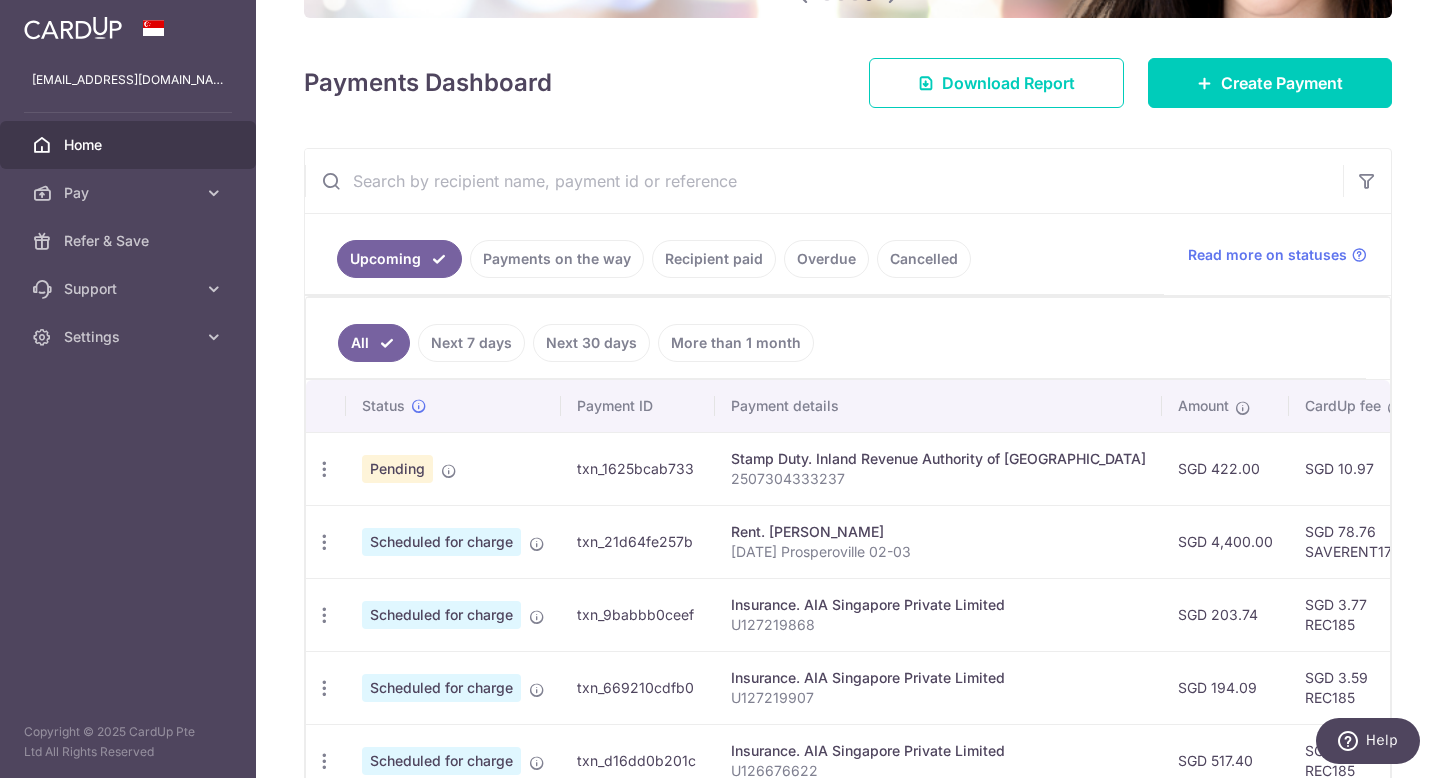scroll, scrollTop: 419, scrollLeft: 0, axis: vertical 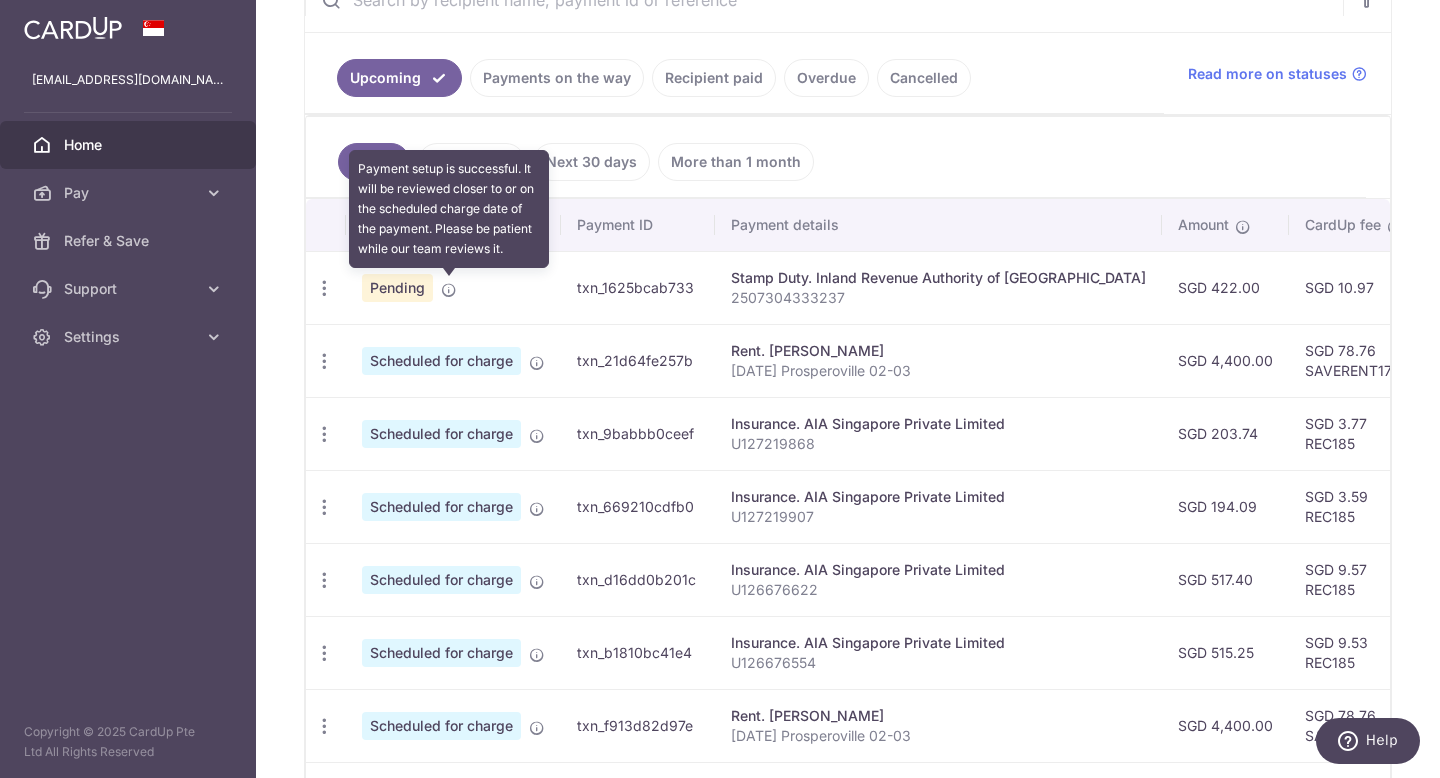 click at bounding box center [449, 290] 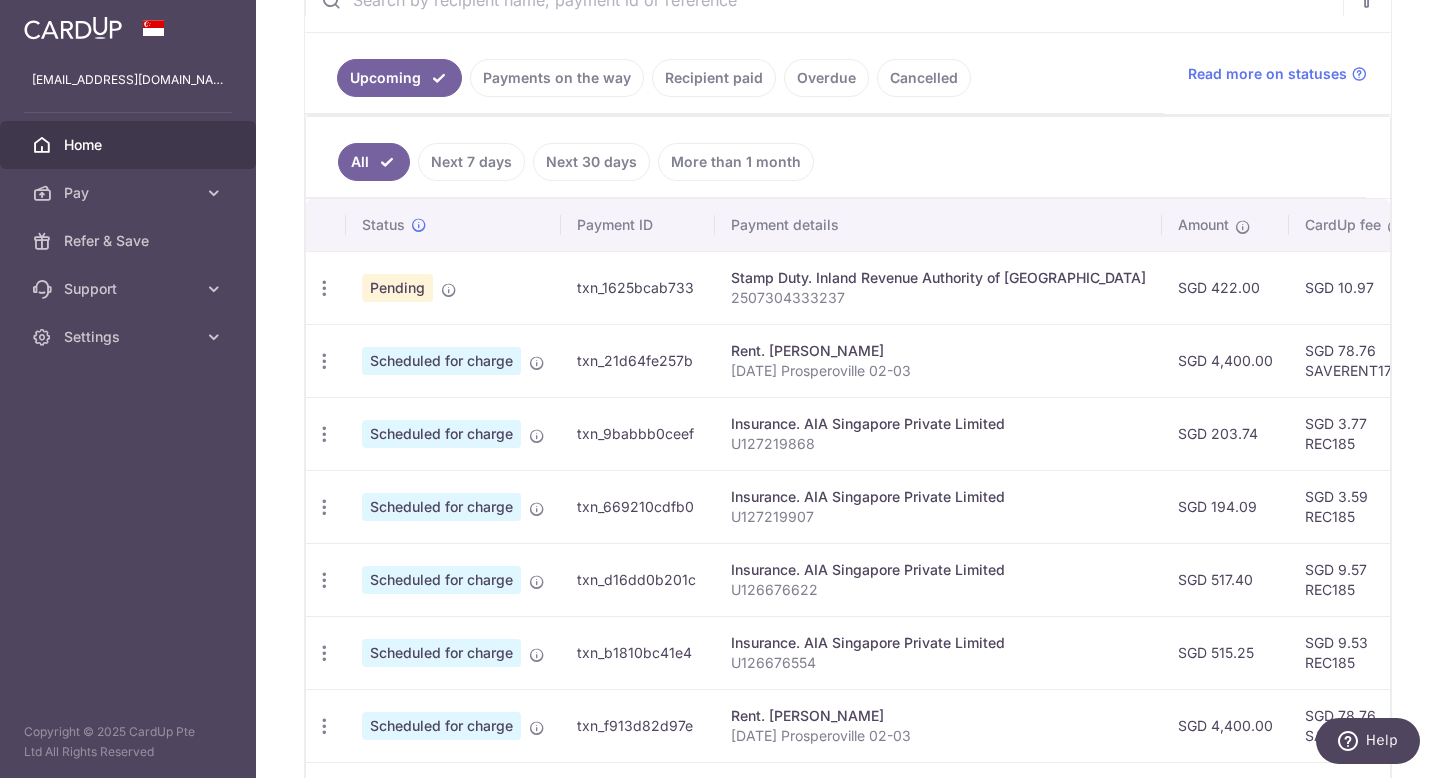 scroll, scrollTop: 779, scrollLeft: 0, axis: vertical 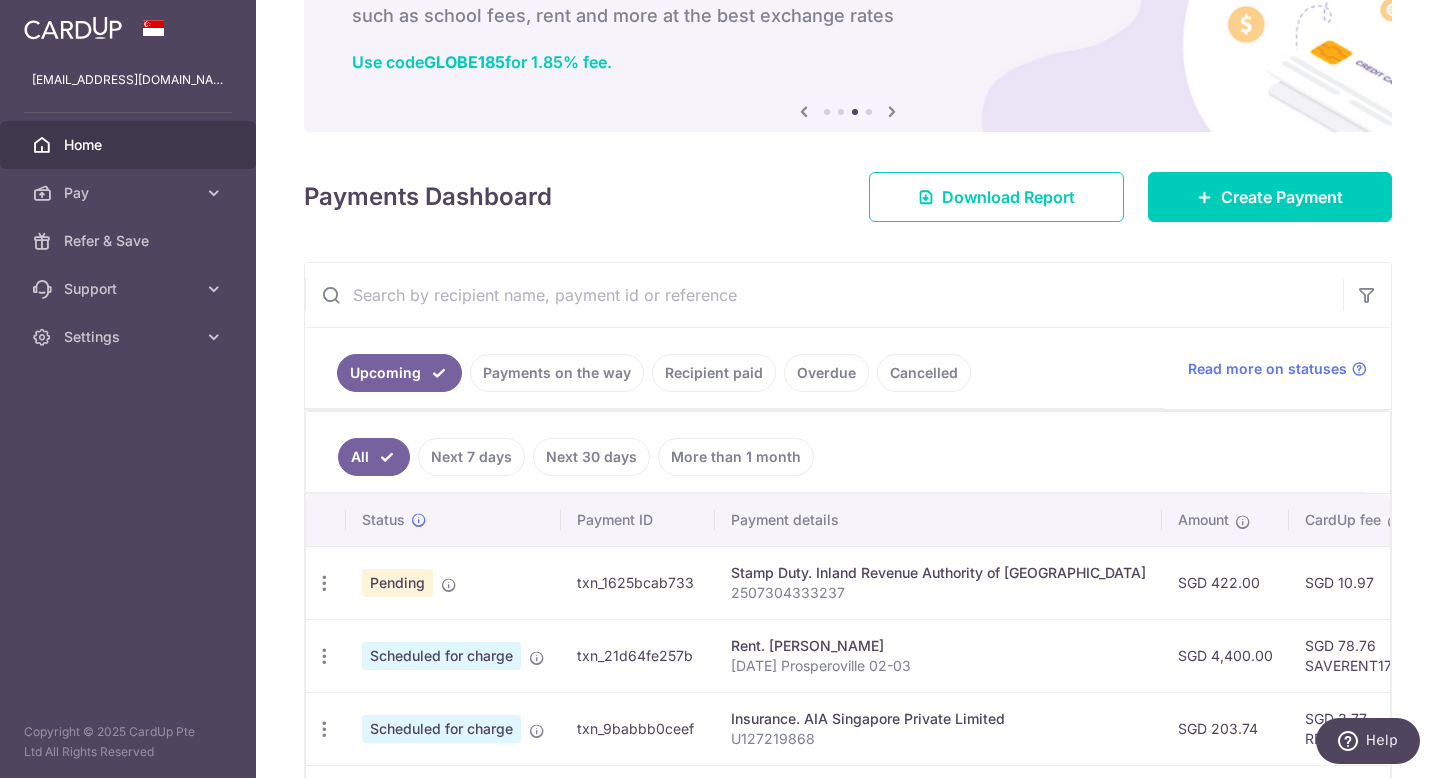 click on "Pending" at bounding box center (397, 583) 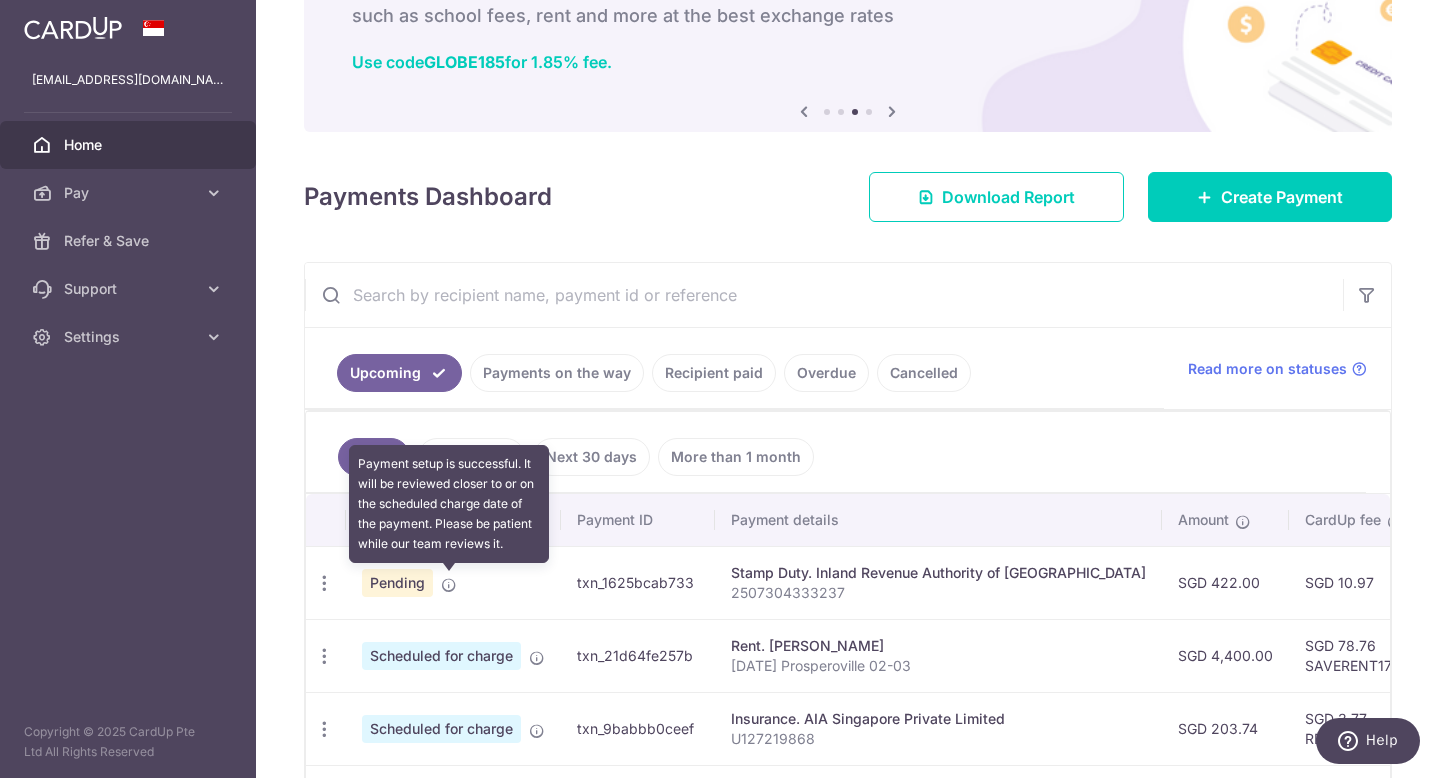 click at bounding box center (449, 585) 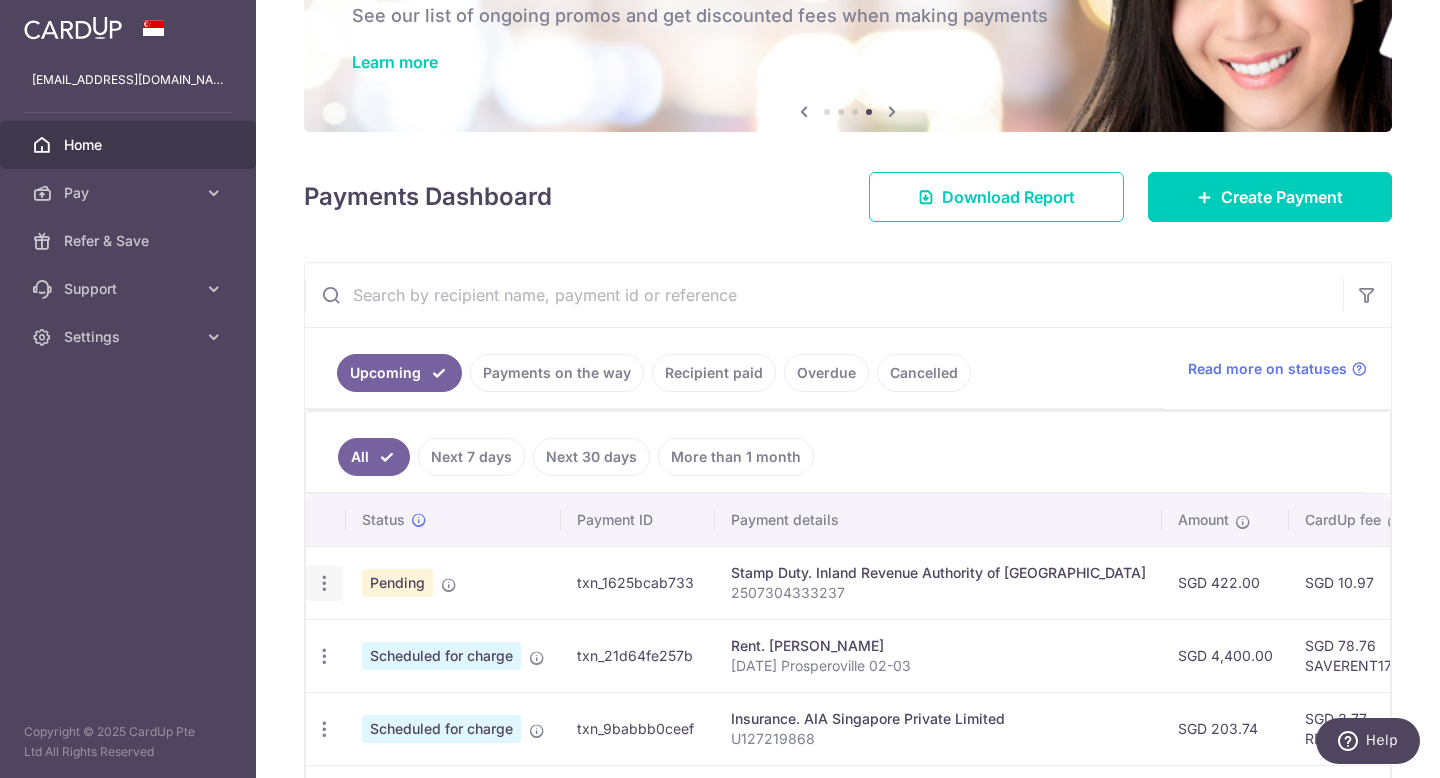 click at bounding box center [324, 583] 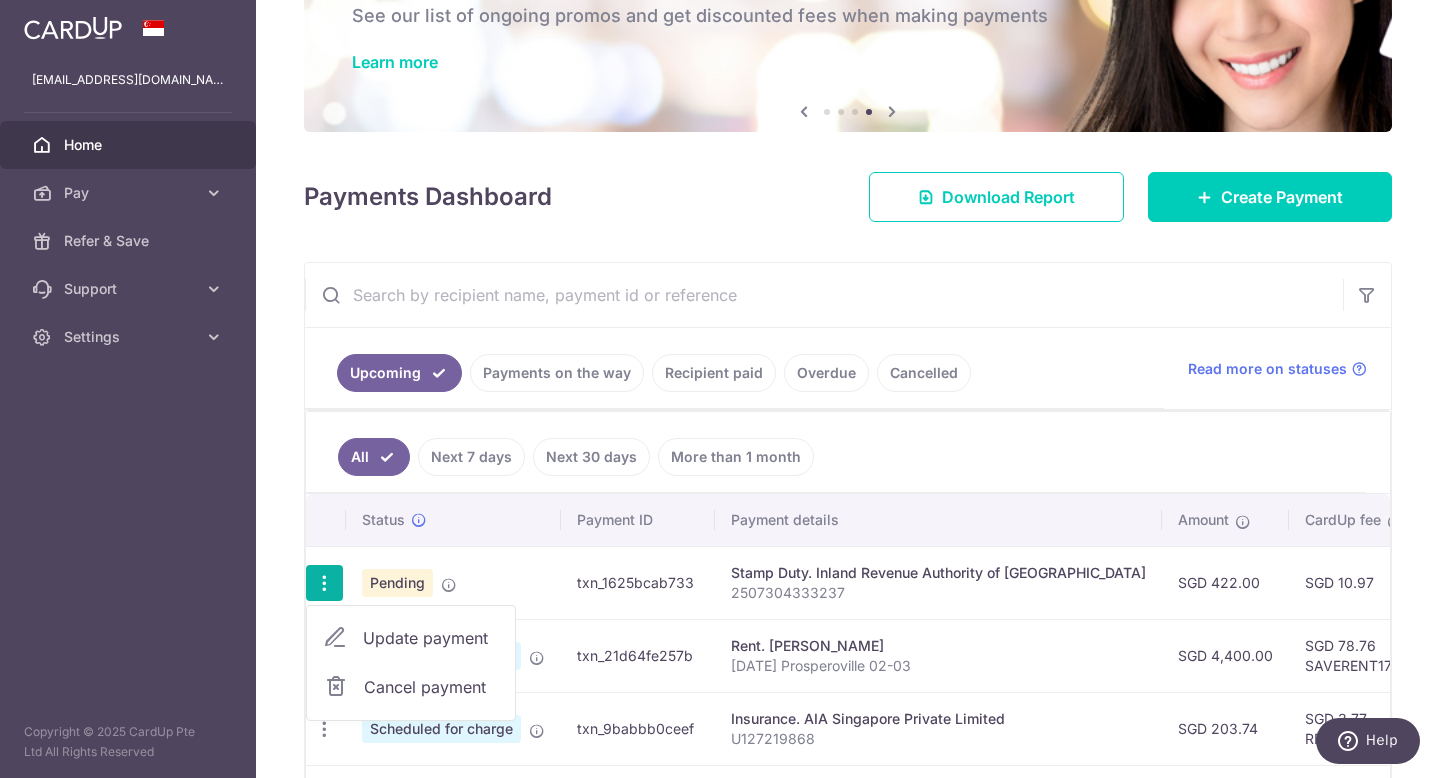 click on "bf51ur@gmail.com
Home
Pay
Payments
Recipients
Cards
Refer & Save
Support
FAQ
Contact Us
Settings
Account
Logout
Copyright © 2025 CardUp Pte Ltd All Rights Reserved" at bounding box center (128, 389) 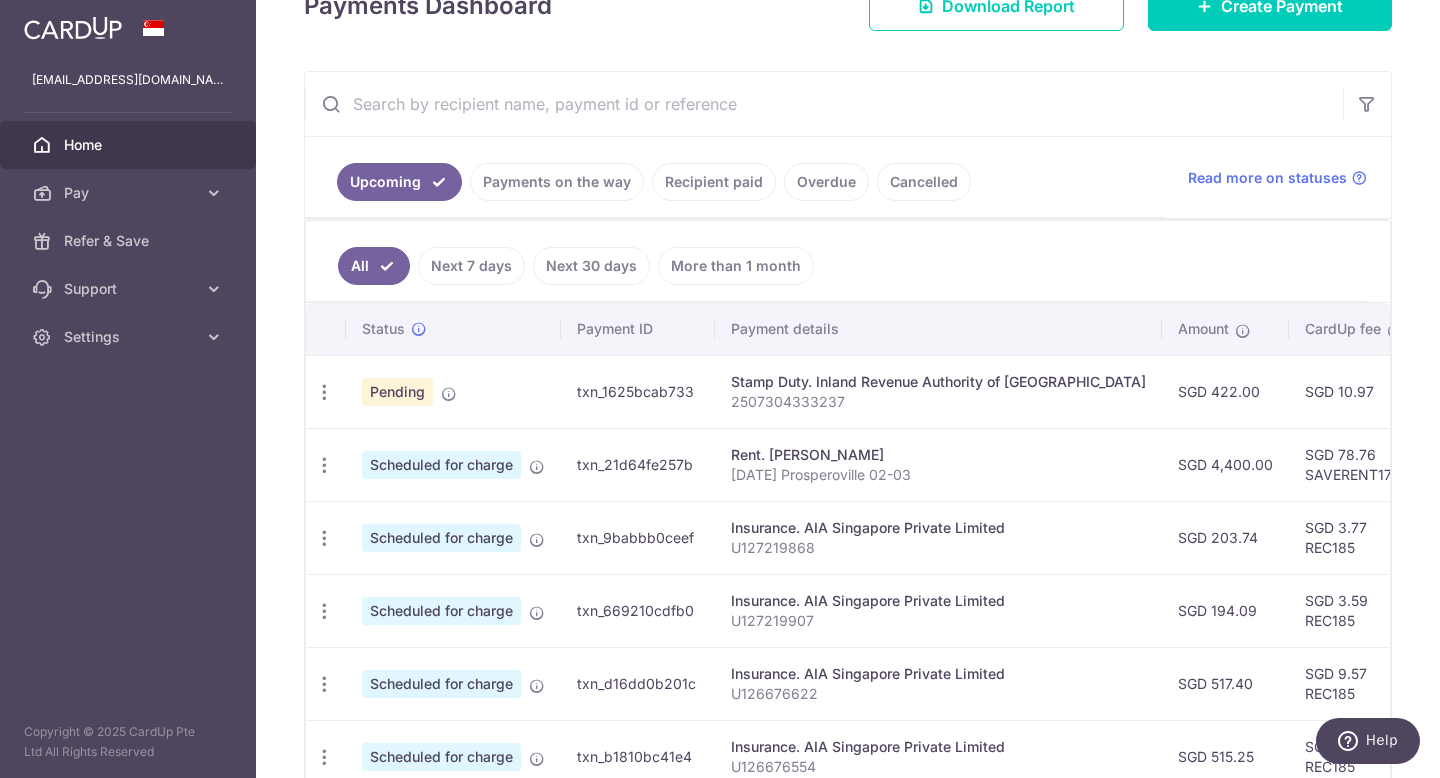 scroll, scrollTop: 314, scrollLeft: 0, axis: vertical 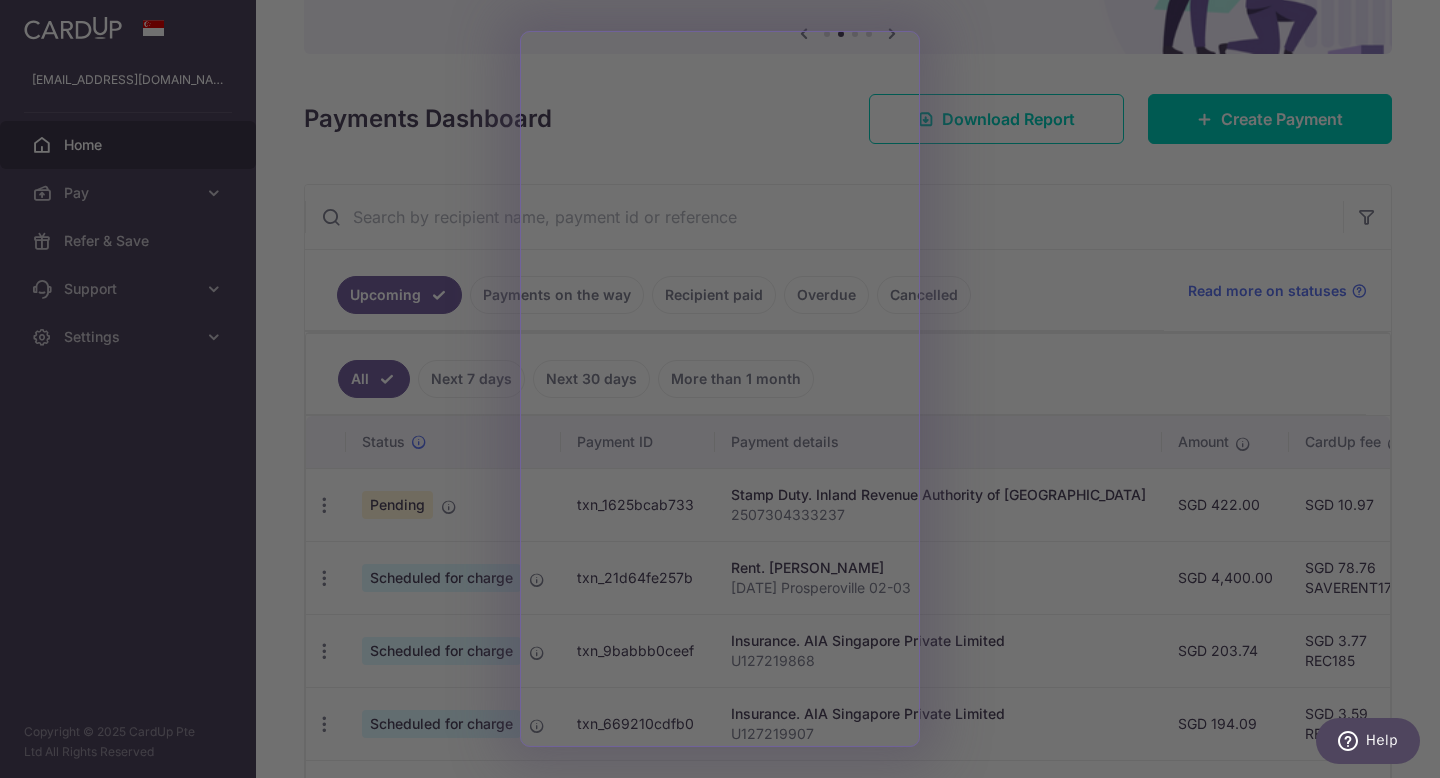 click at bounding box center (727, 393) 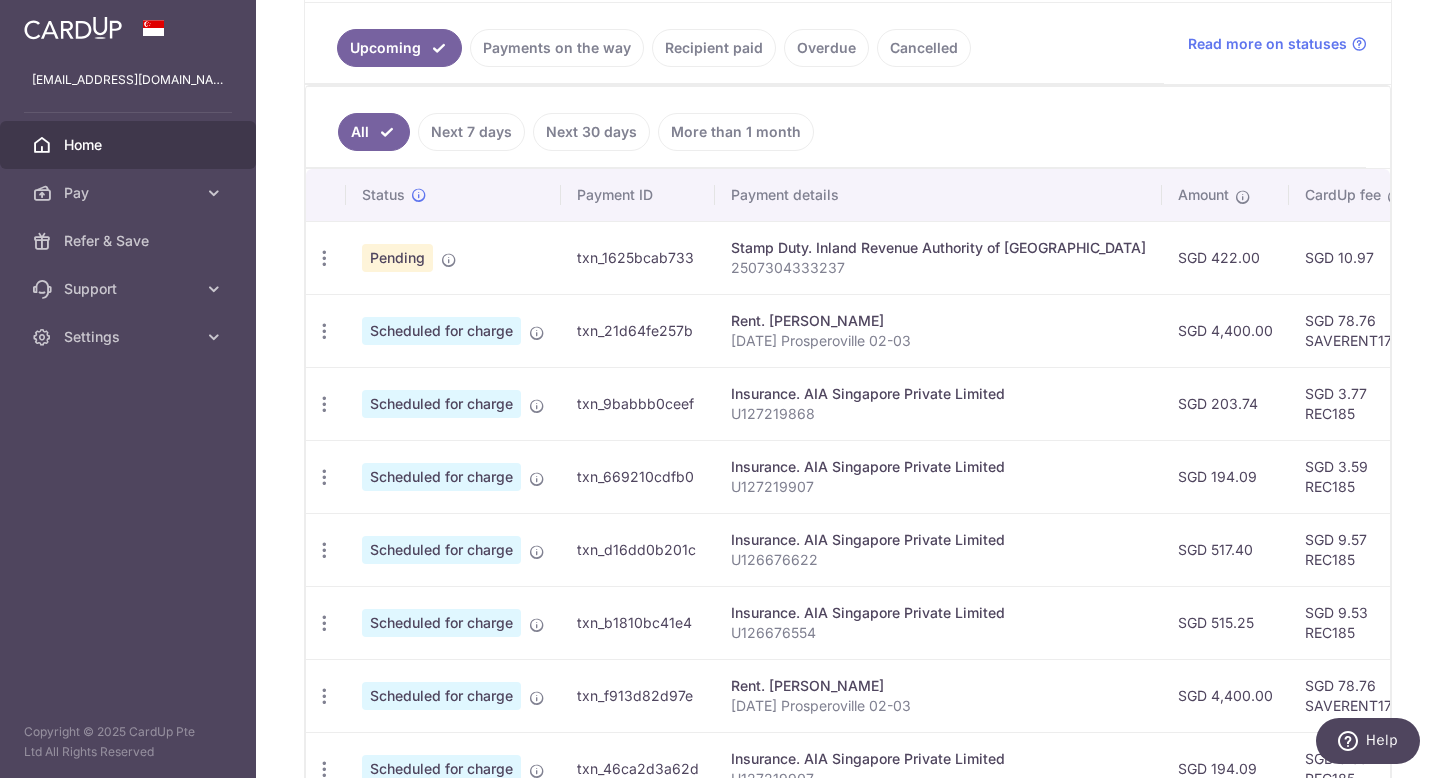 scroll, scrollTop: 299, scrollLeft: 0, axis: vertical 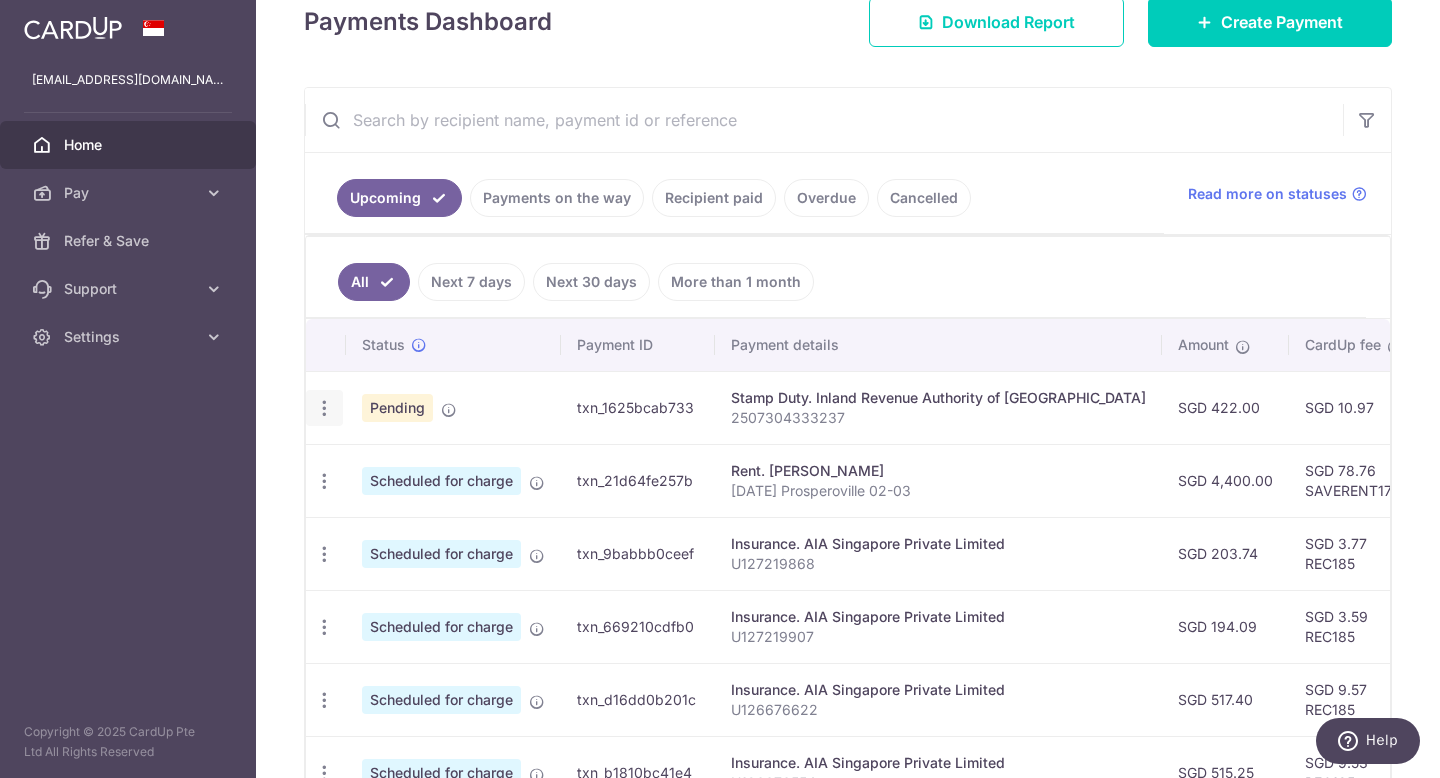 click on "Update payment
Cancel payment" at bounding box center (324, 408) 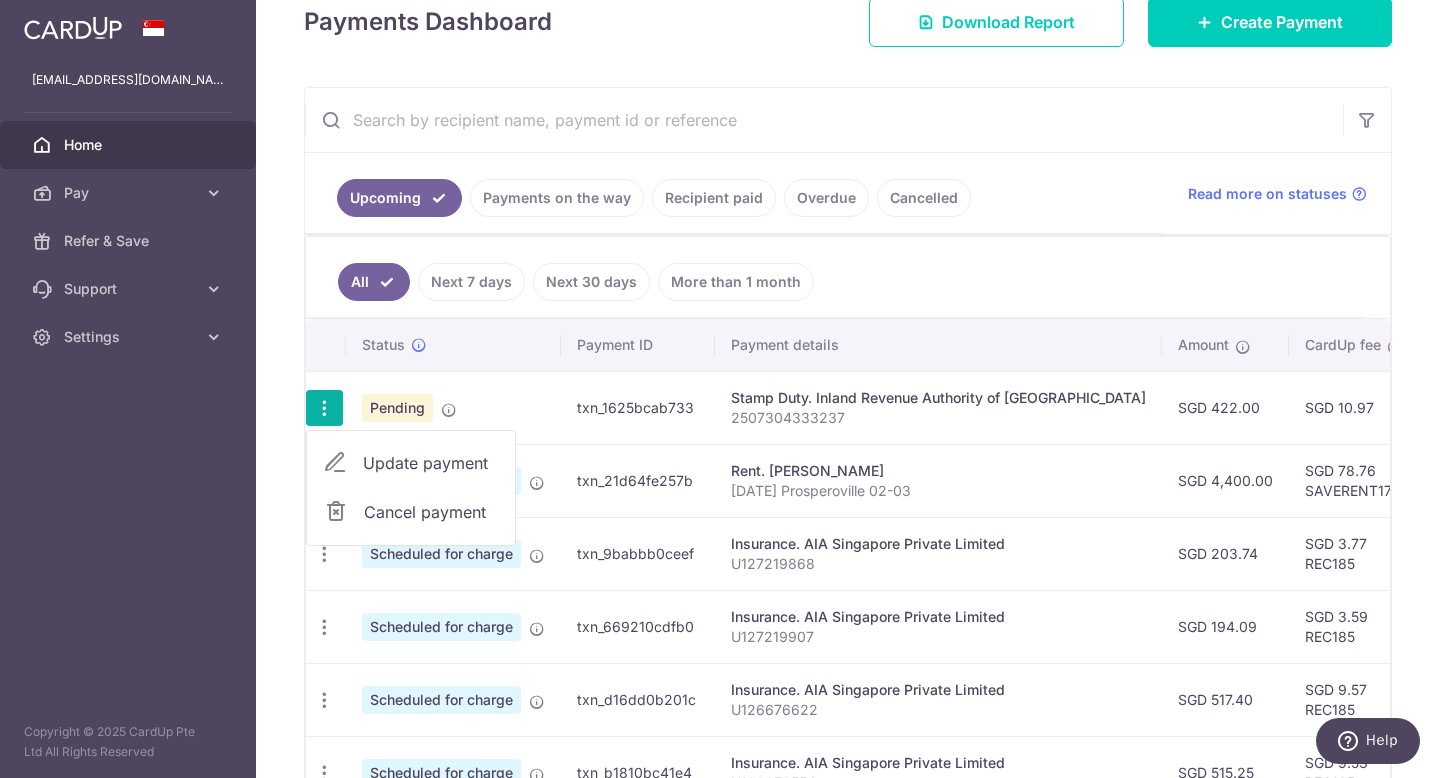 click on "Update payment" at bounding box center (431, 463) 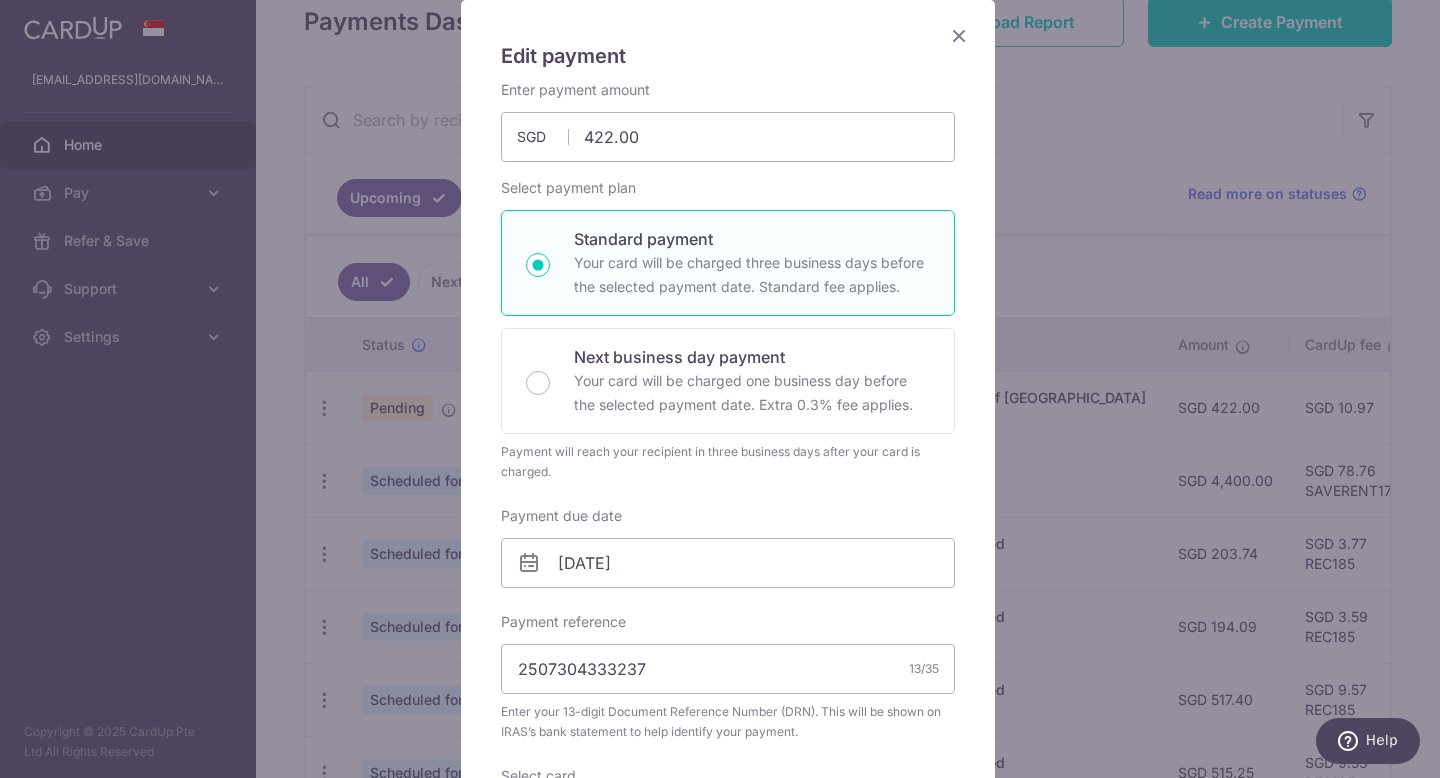 scroll, scrollTop: 398, scrollLeft: 0, axis: vertical 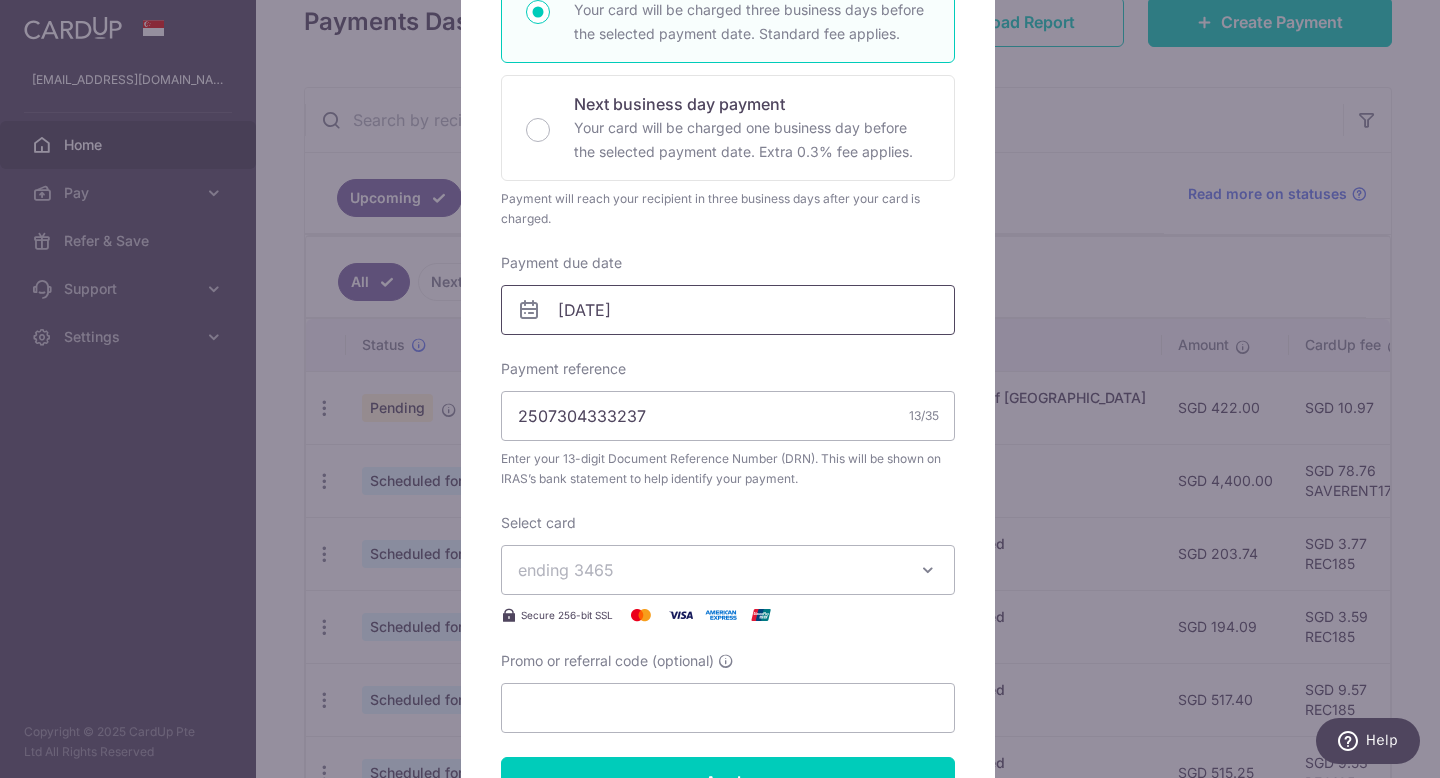 click on "[DATE]" at bounding box center (728, 310) 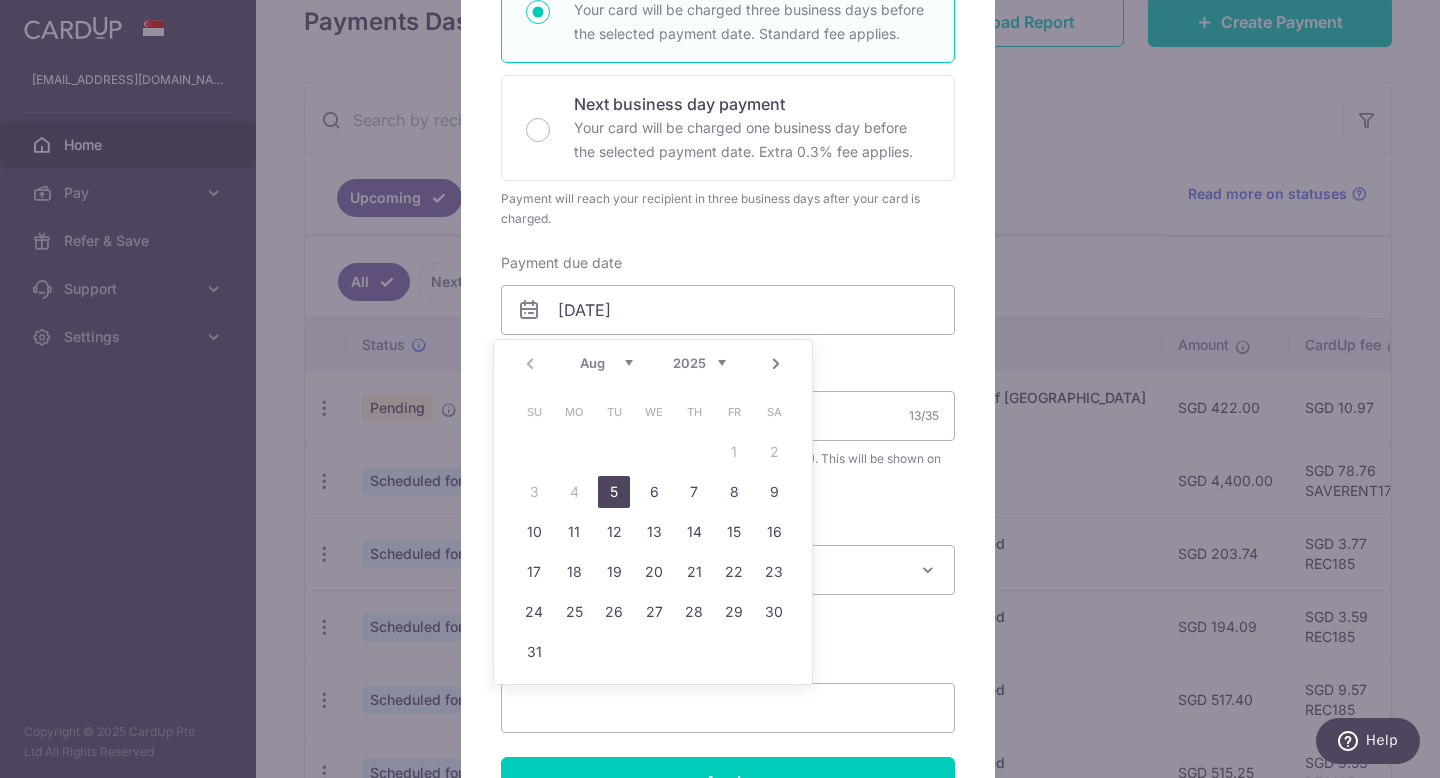 click on "Payment due date
[DATE]
Your card will be charged on" at bounding box center (728, 294) 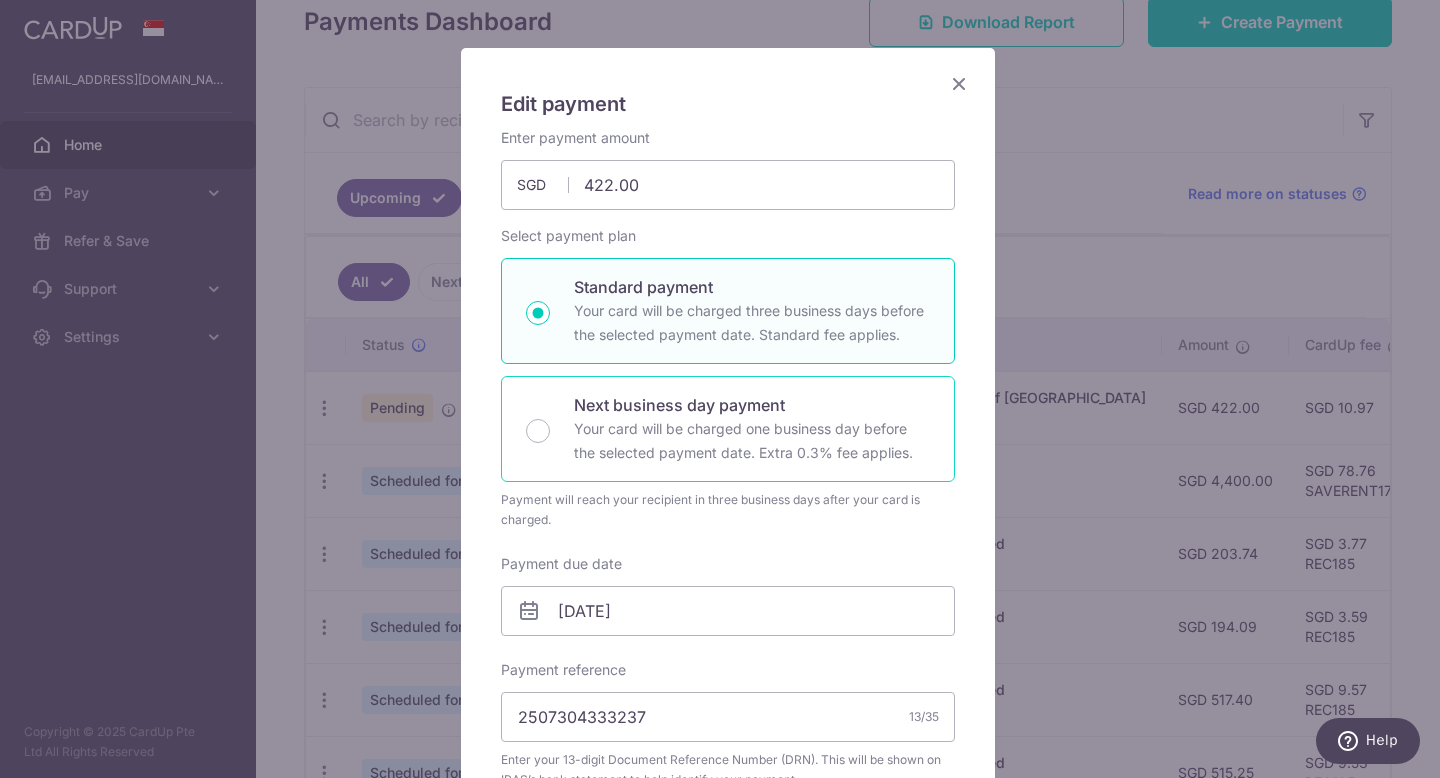 scroll, scrollTop: 0, scrollLeft: 0, axis: both 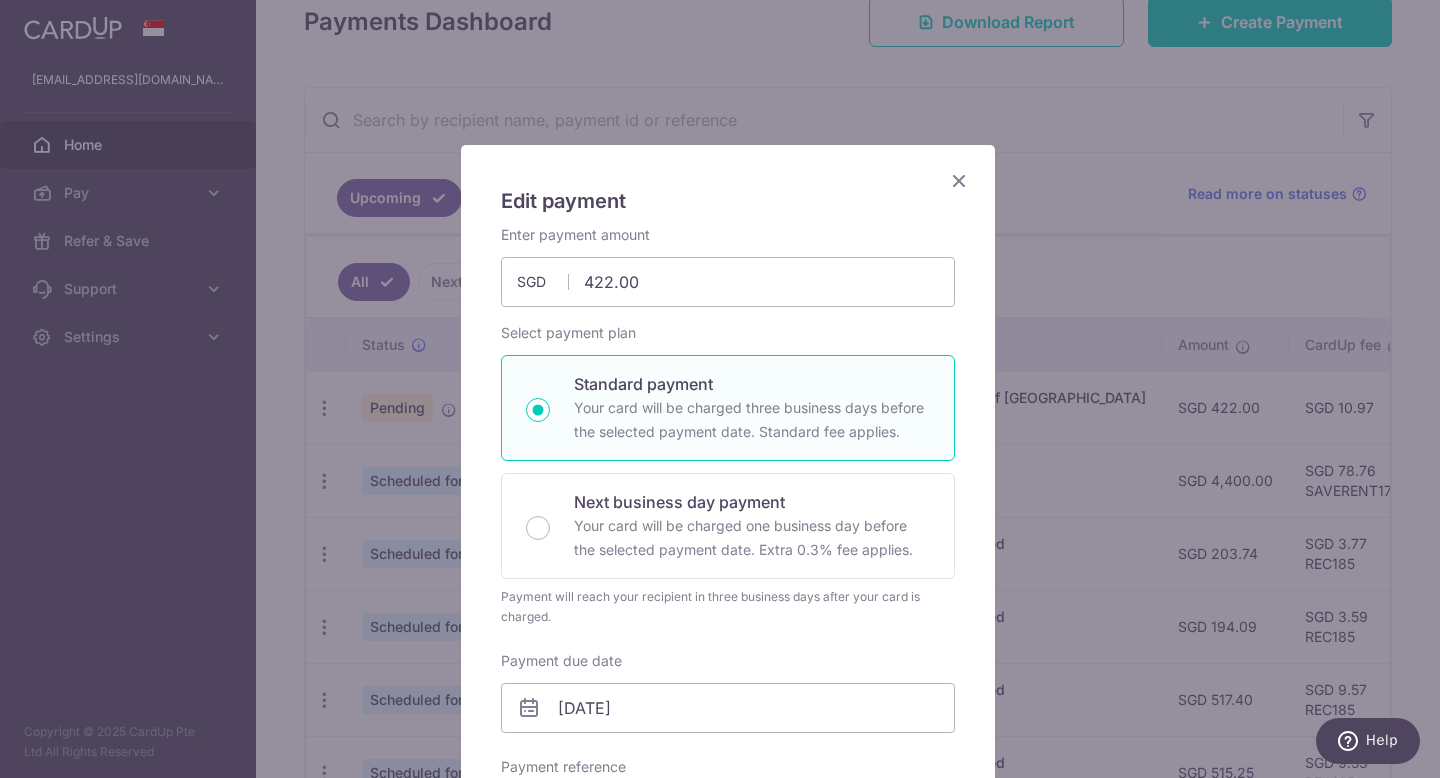 click at bounding box center [959, 180] 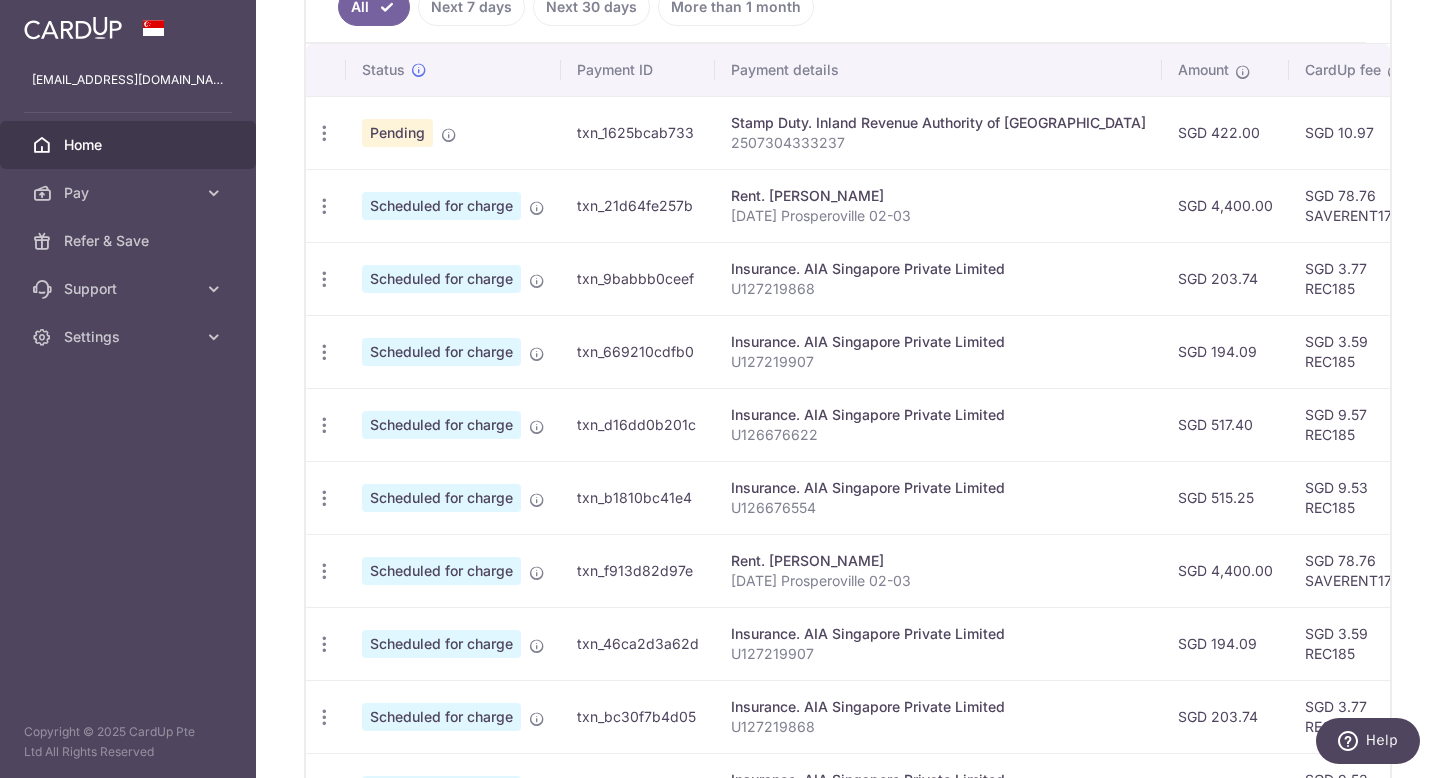 scroll, scrollTop: 721, scrollLeft: 0, axis: vertical 